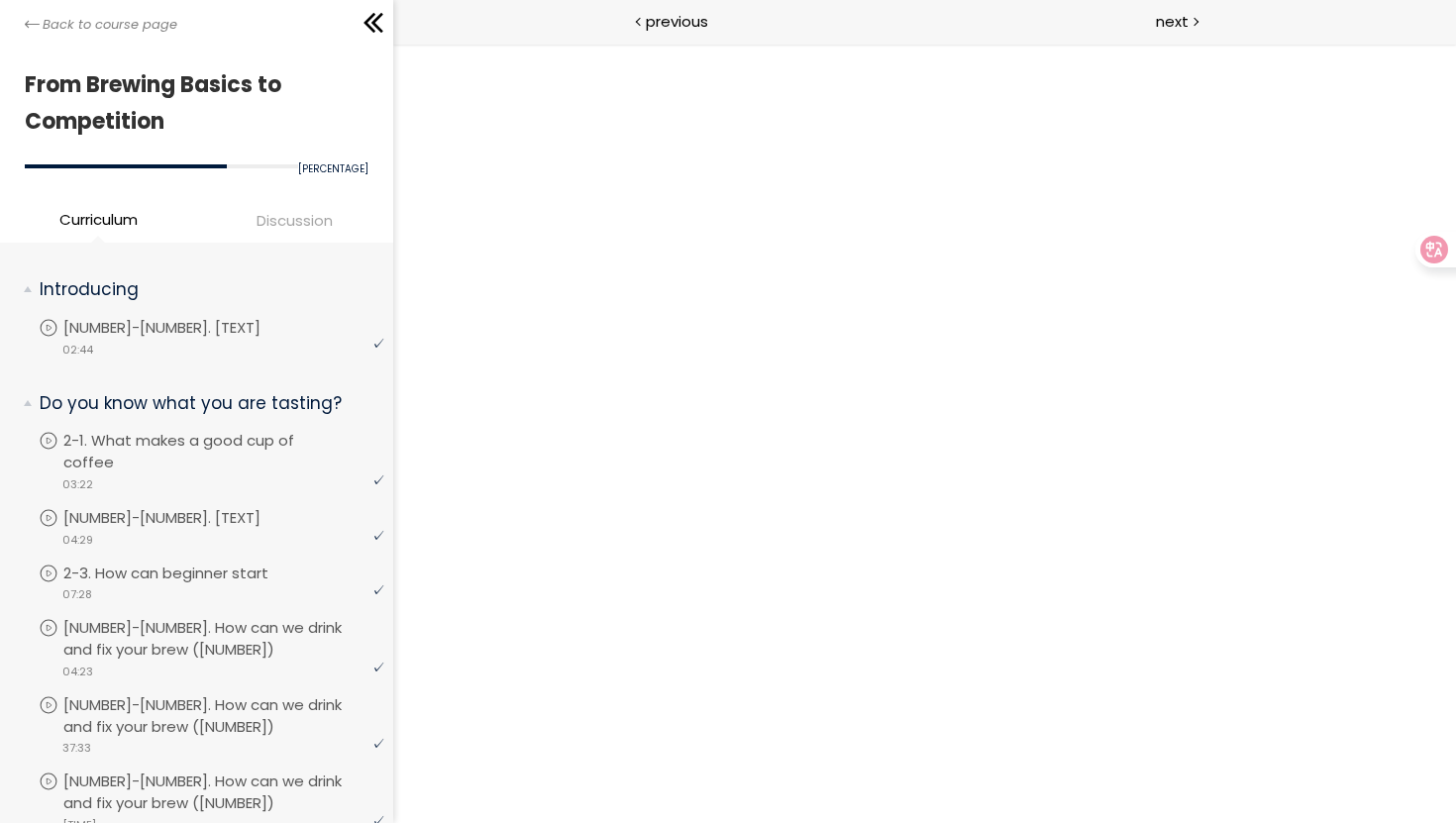 scroll, scrollTop: 0, scrollLeft: 0, axis: both 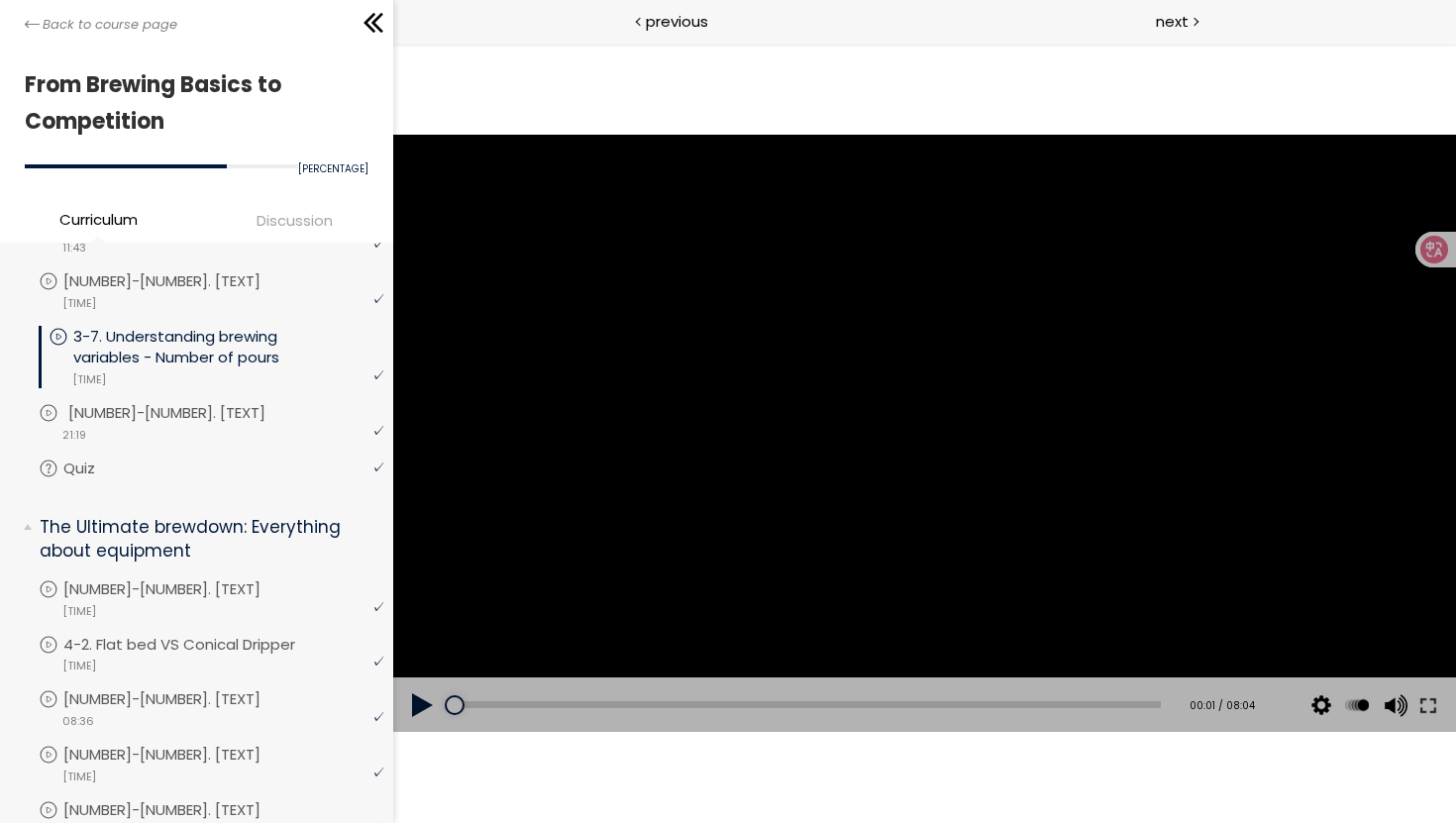 click on "[NUMBER]-[NUMBER]. [TEXT]" at bounding box center (186, 413) 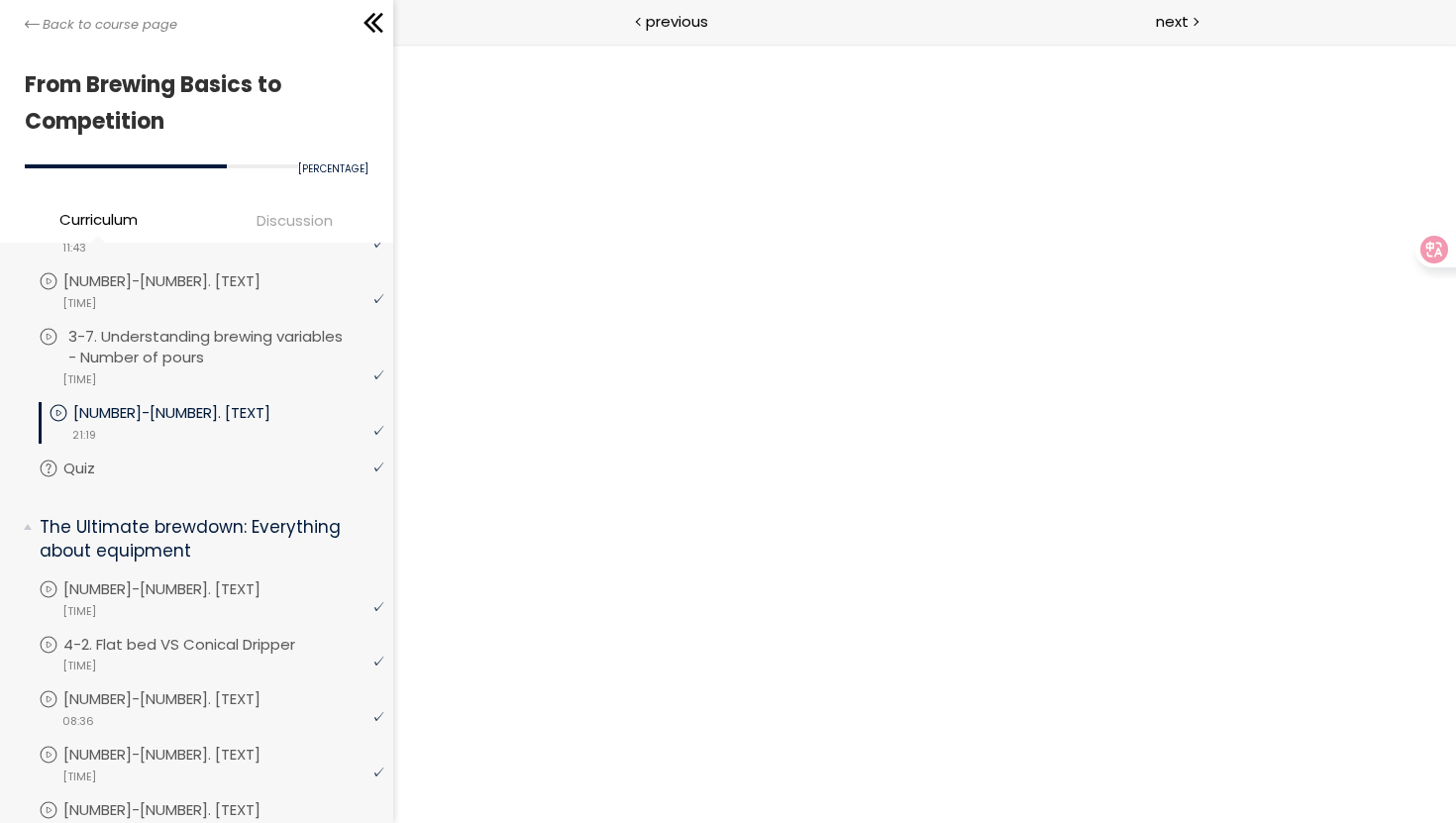 scroll, scrollTop: 0, scrollLeft: 0, axis: both 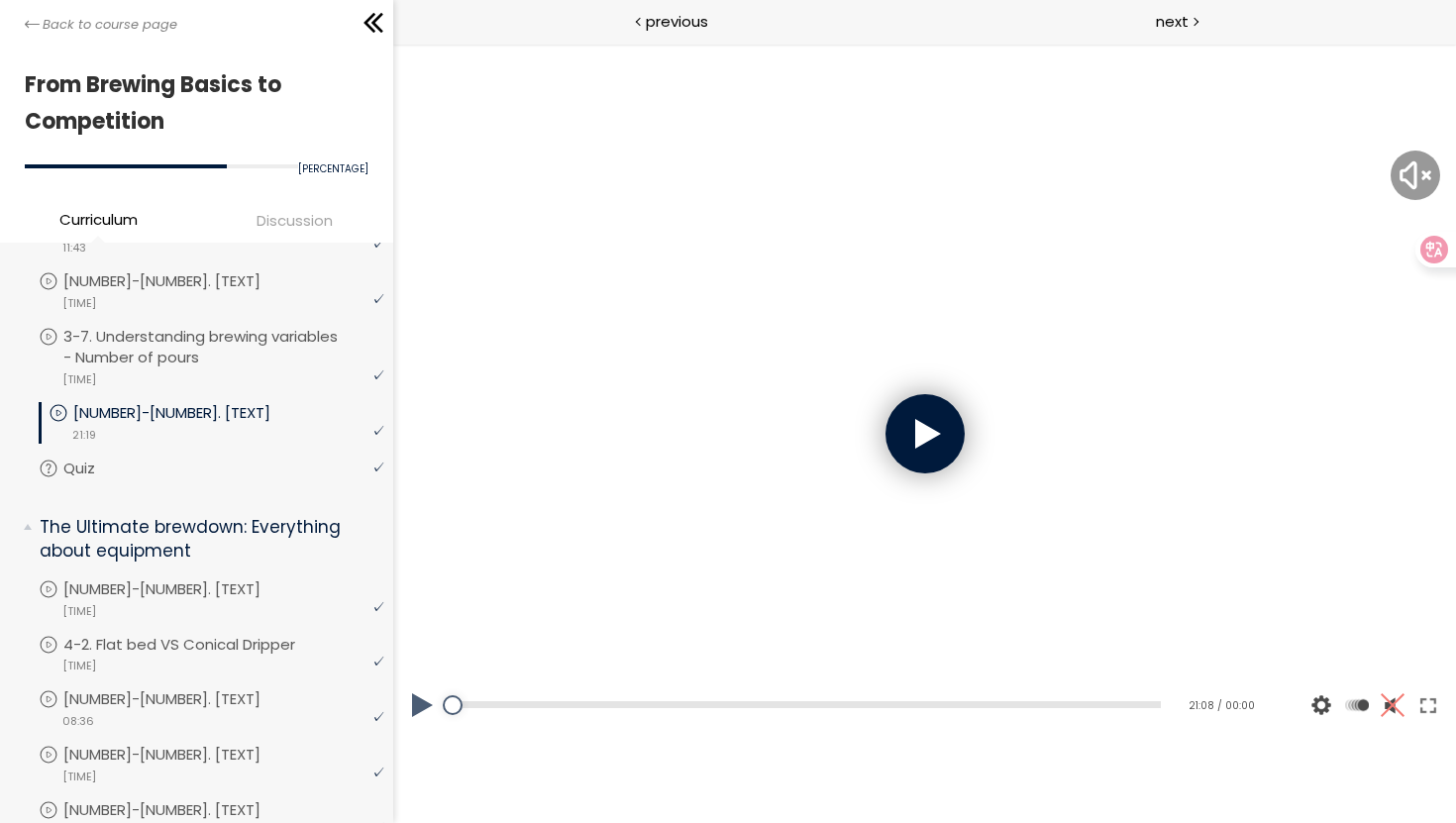 click at bounding box center (924, 434) 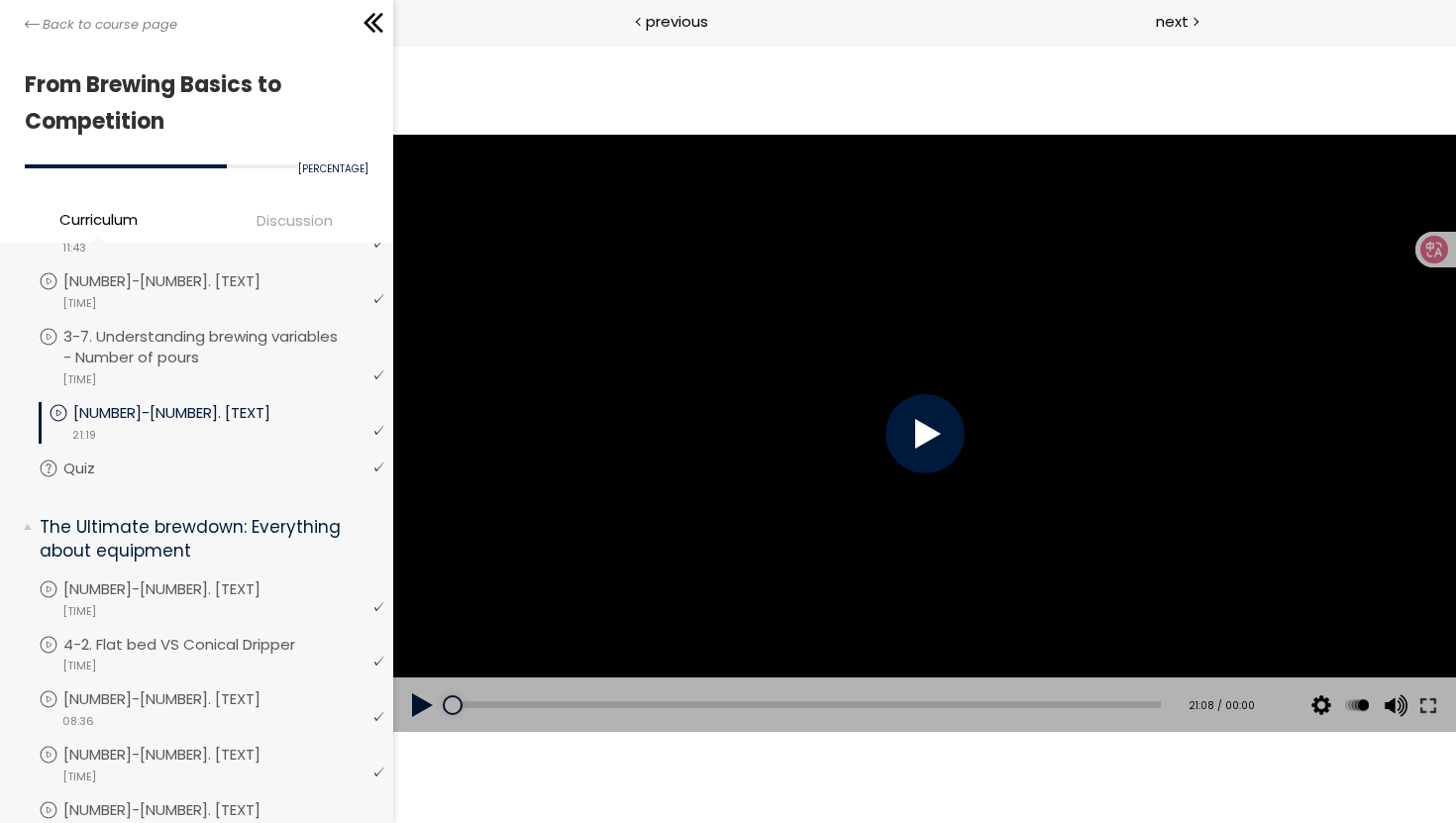 click at bounding box center (924, 434) 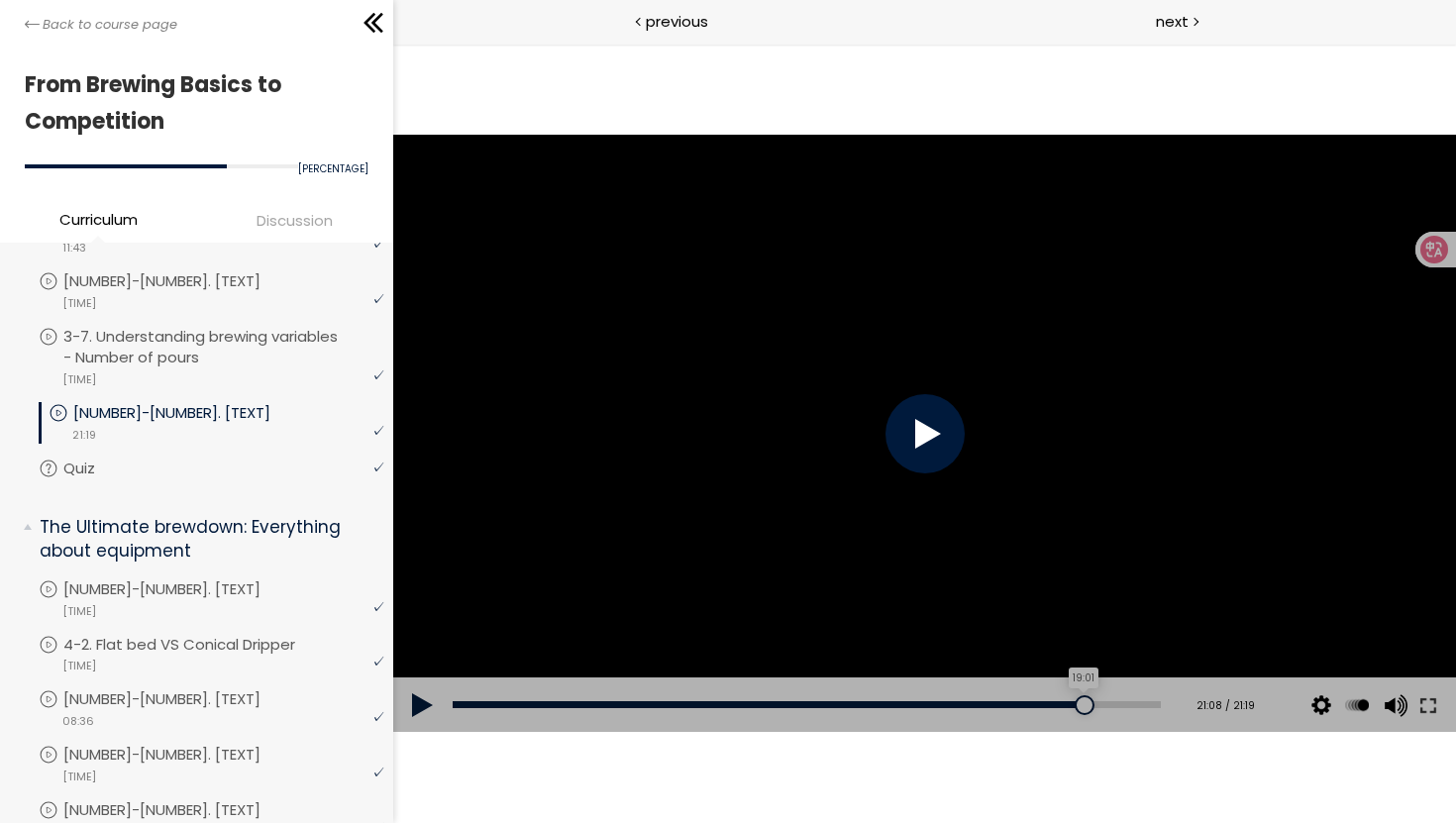 click on "19:01" at bounding box center [805, 704] 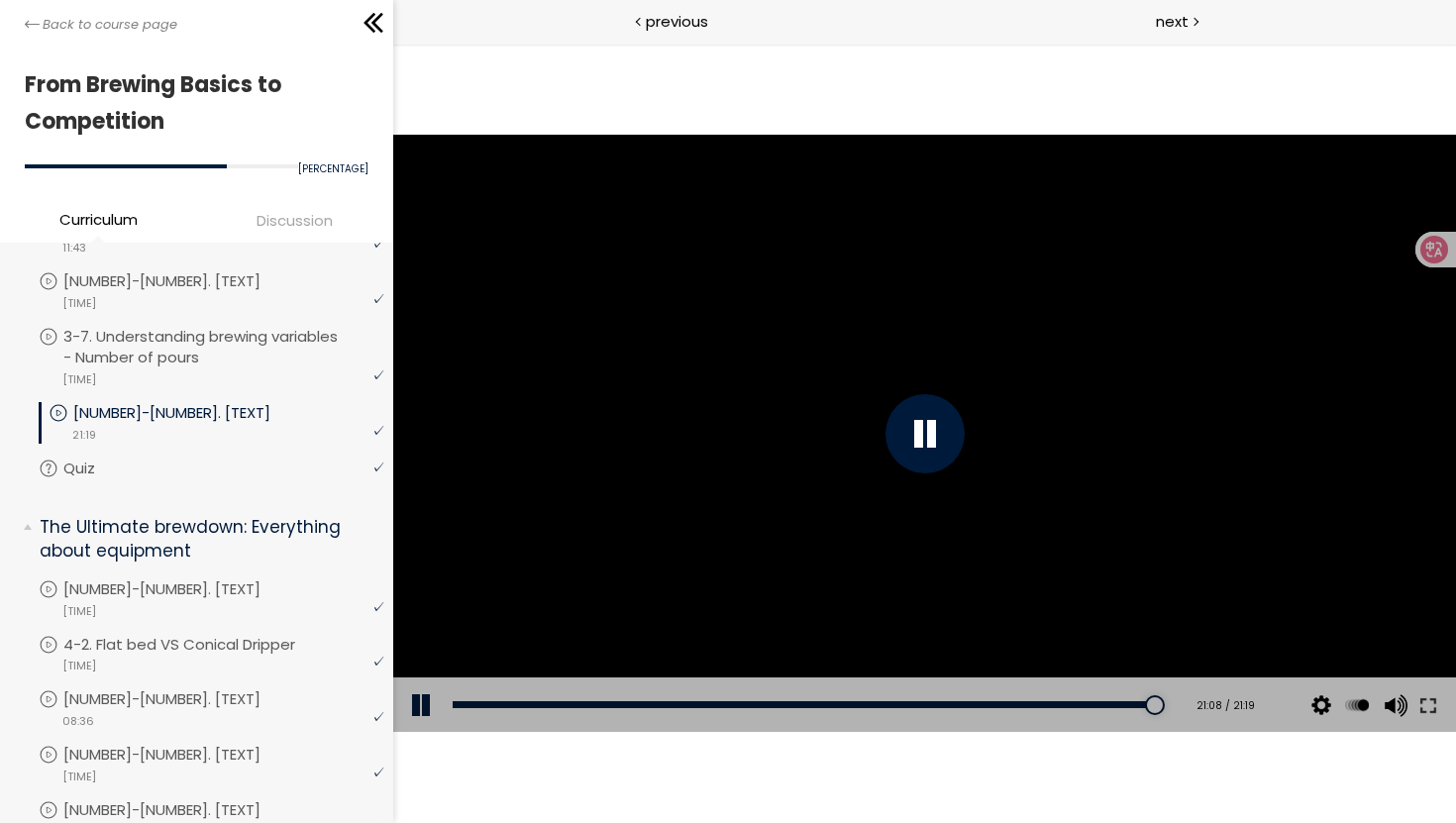 click at bounding box center (924, 434) 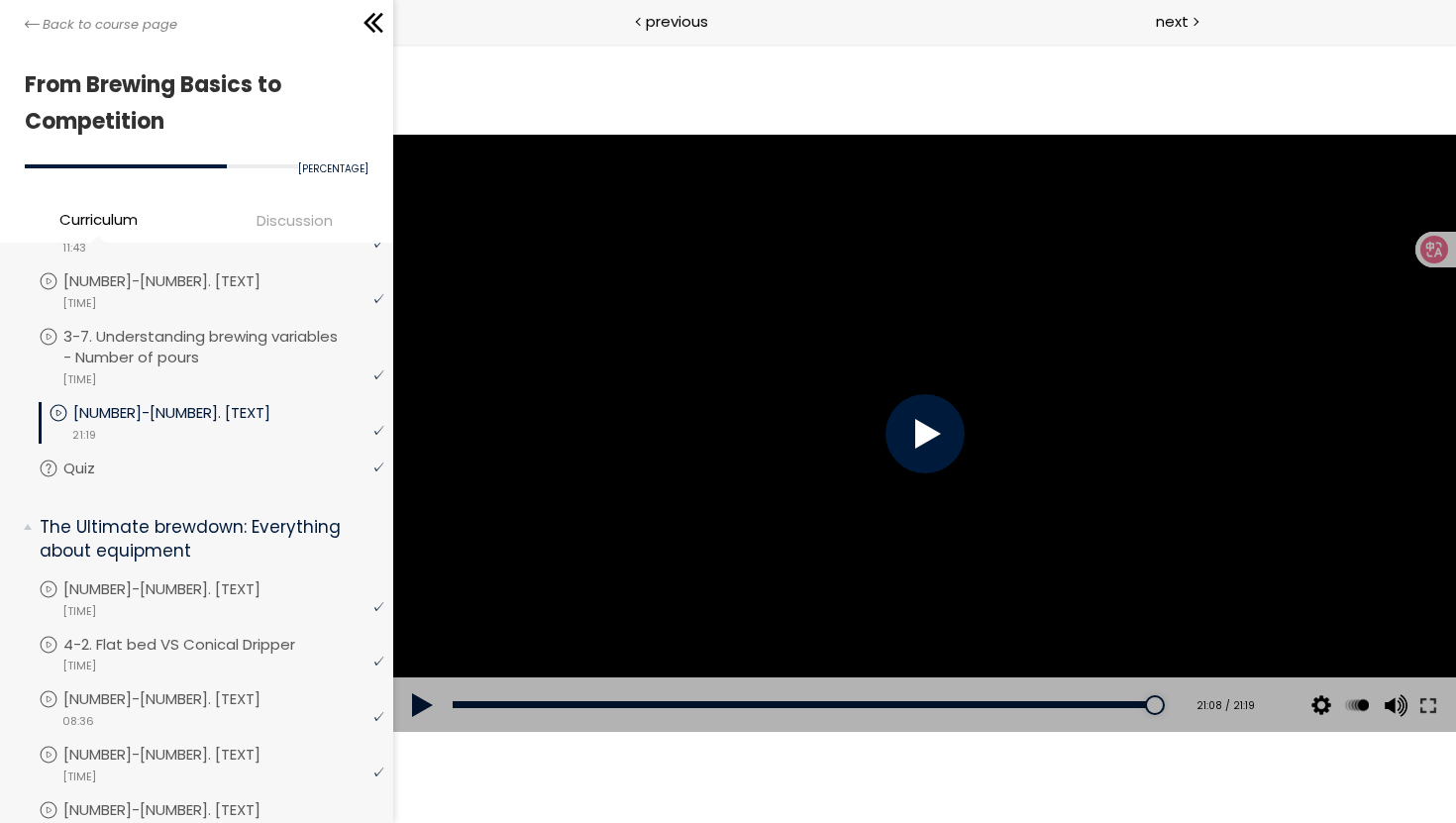 click at bounding box center [924, 434] 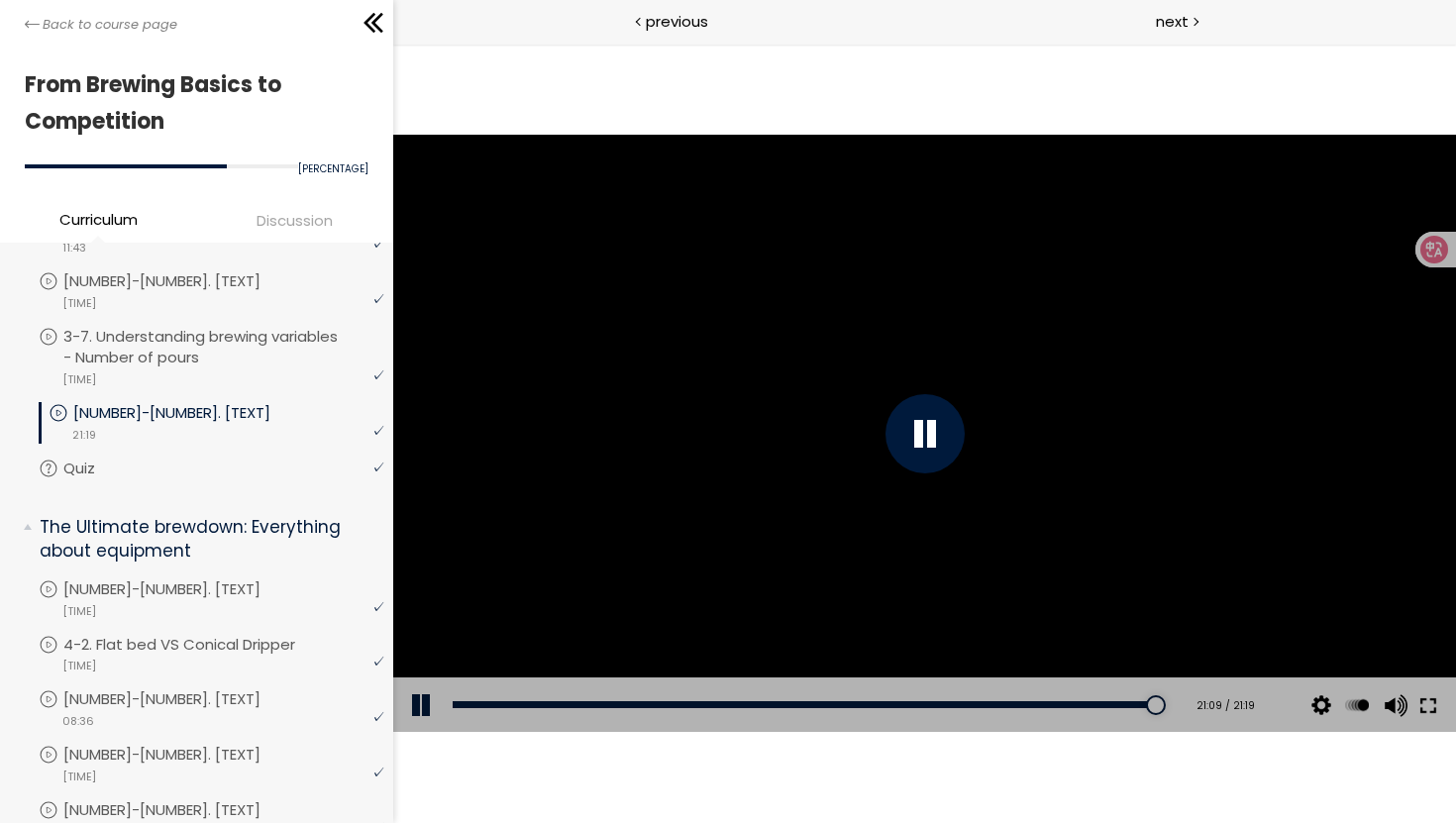 click at bounding box center (1427, 705) 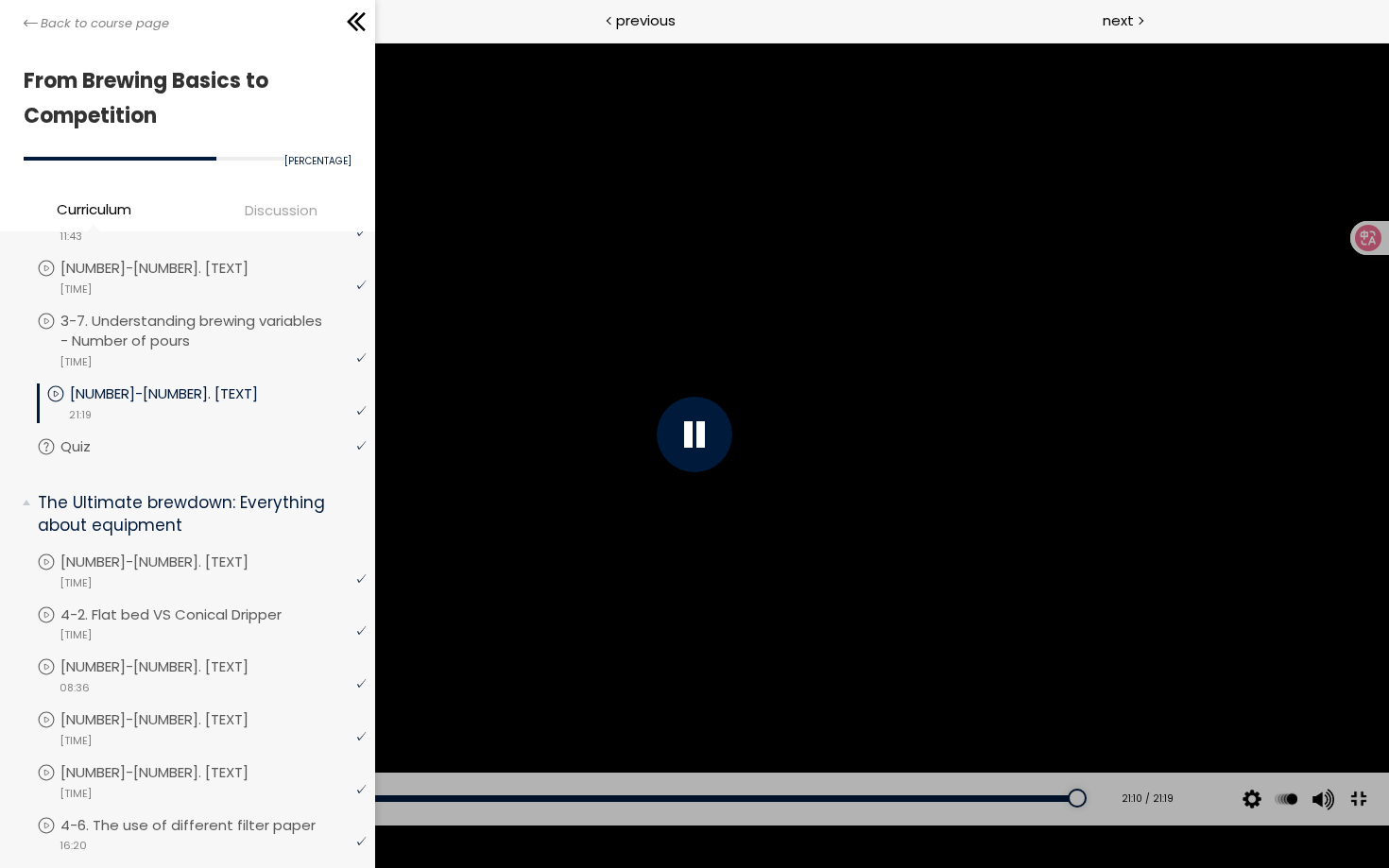 click on "Add chapter
[TIME]" at bounding box center [570, 799] 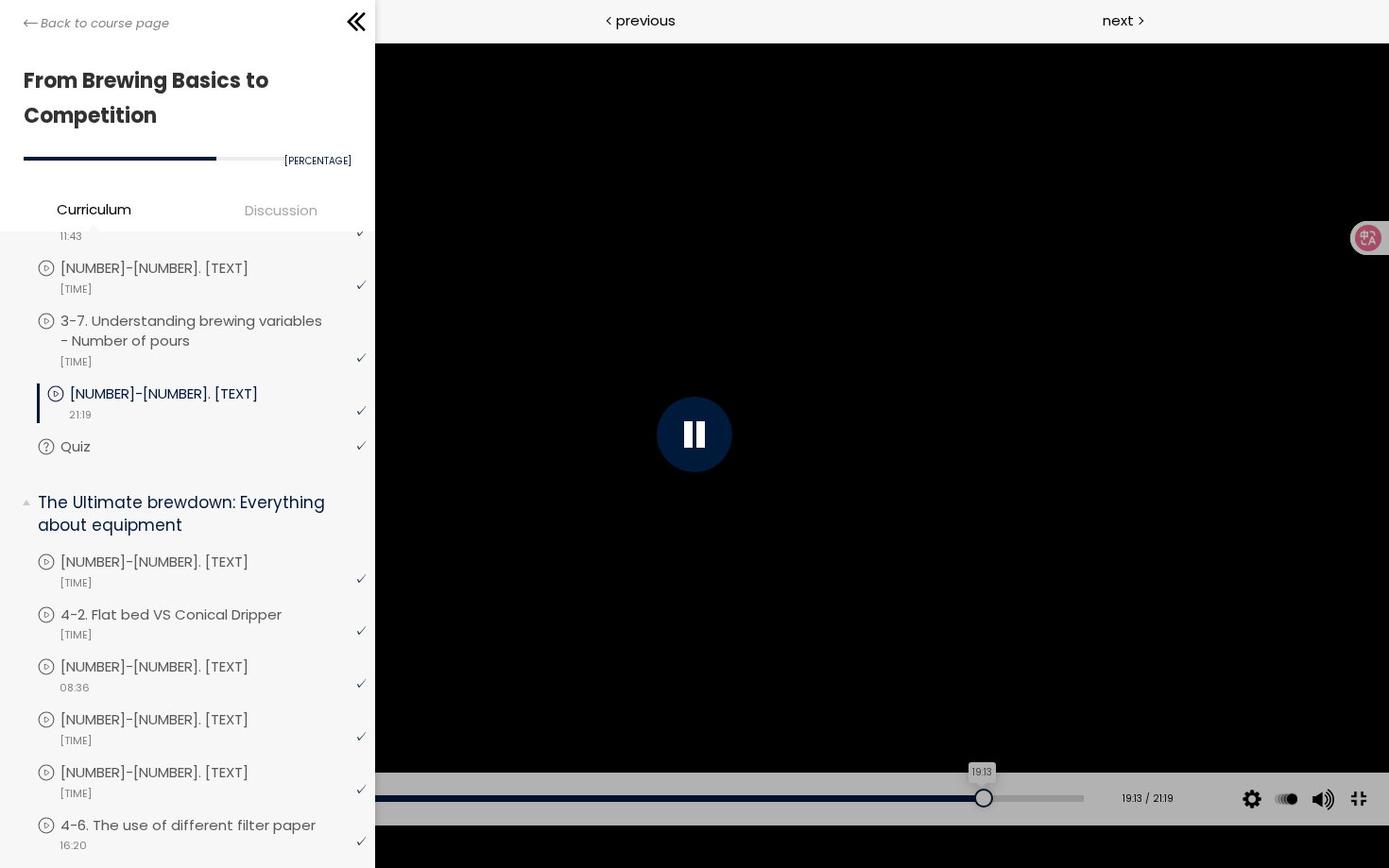 click on "19:13" at bounding box center (570, 798) 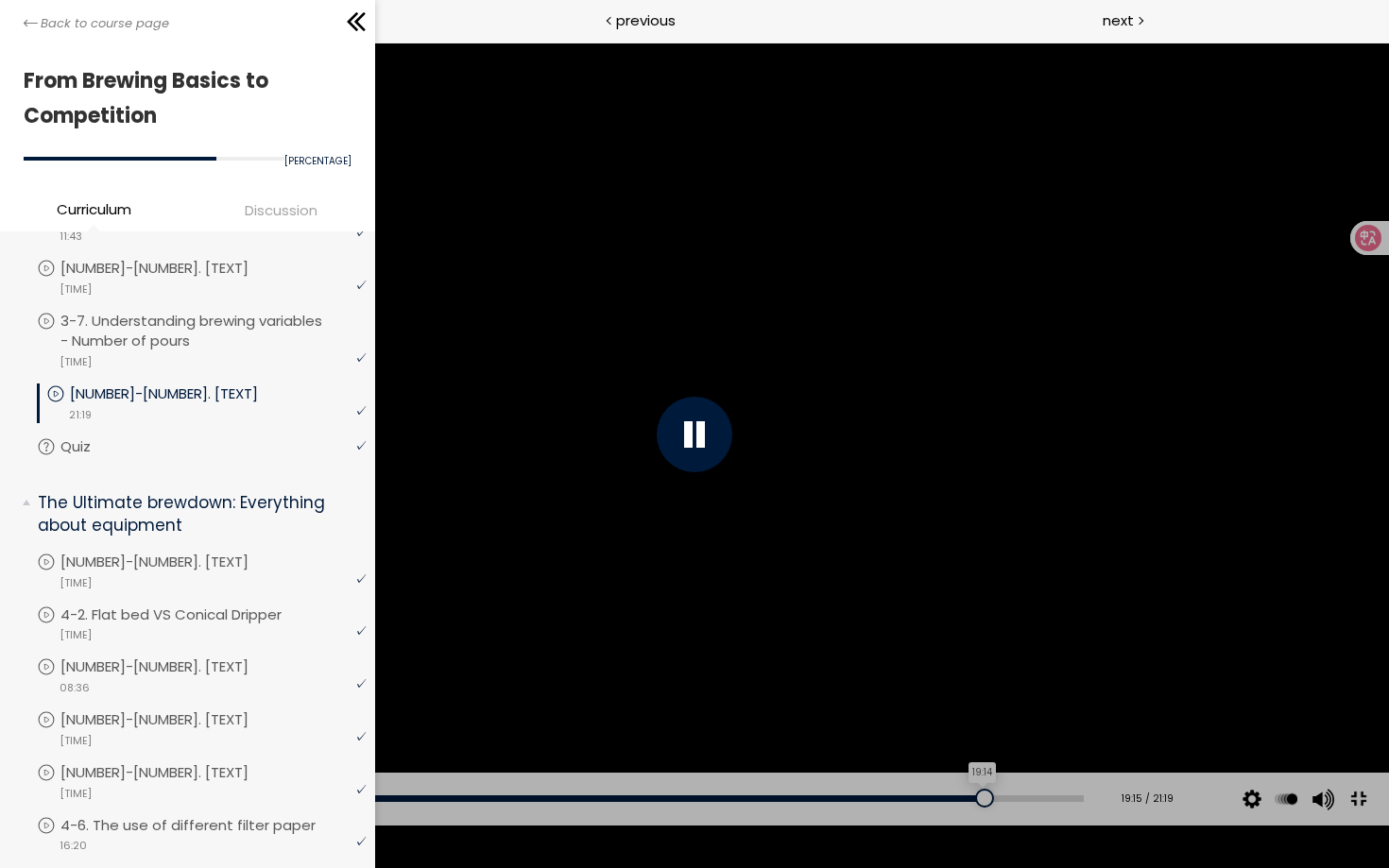 click on "19:14" at bounding box center [570, 798] 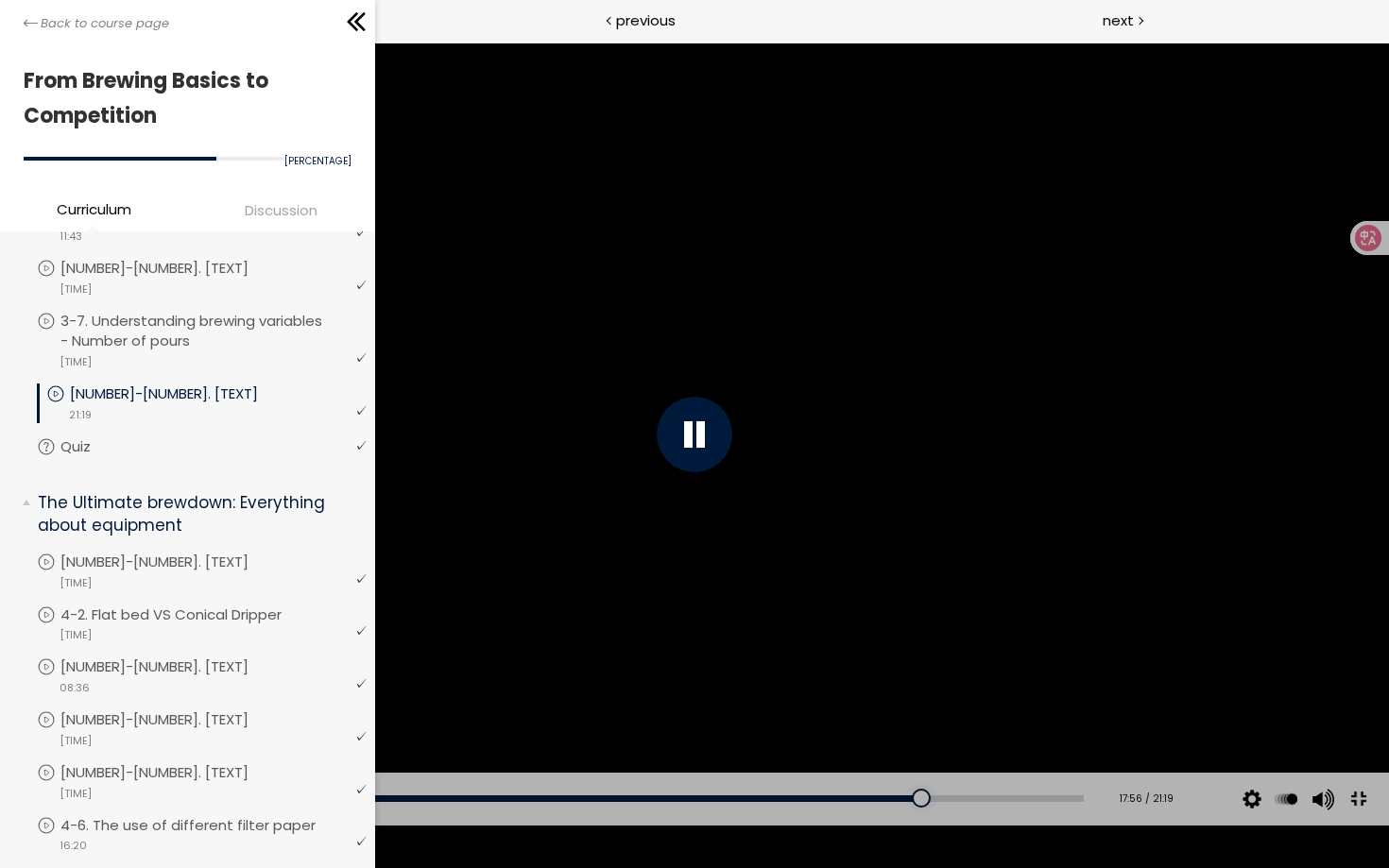 click at bounding box center [694, 434] 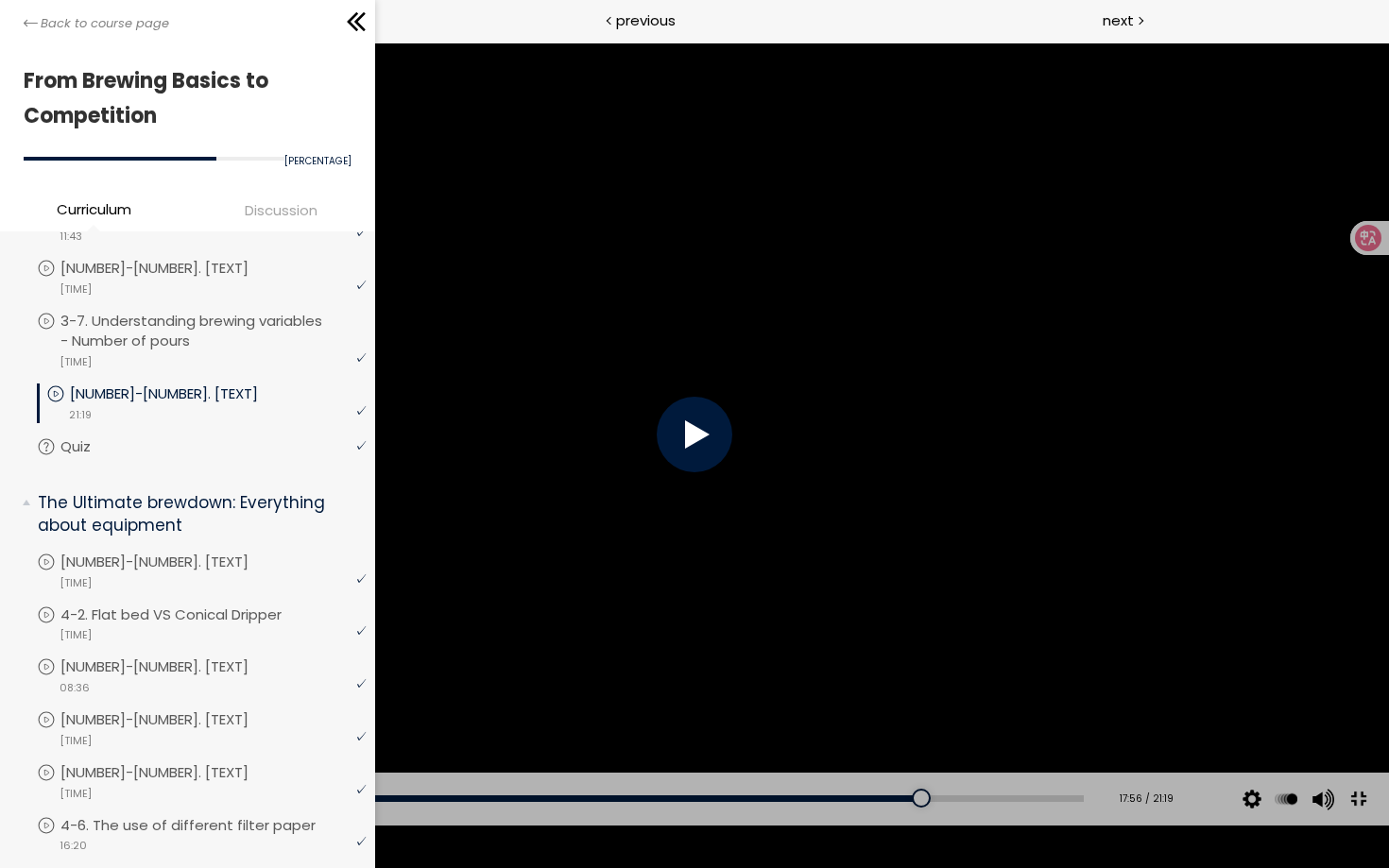 click at bounding box center (694, 434) 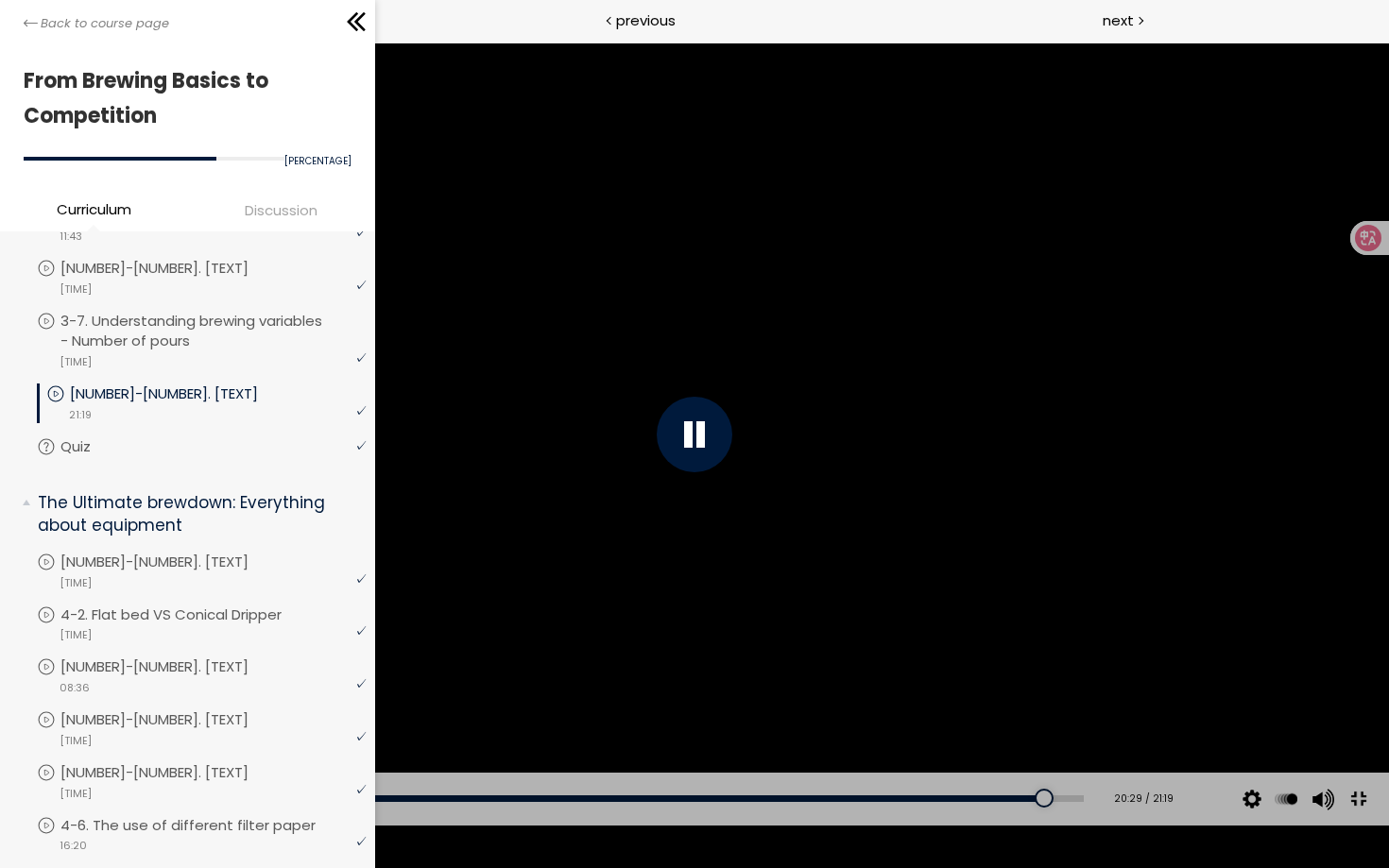 click at bounding box center (694, 434) 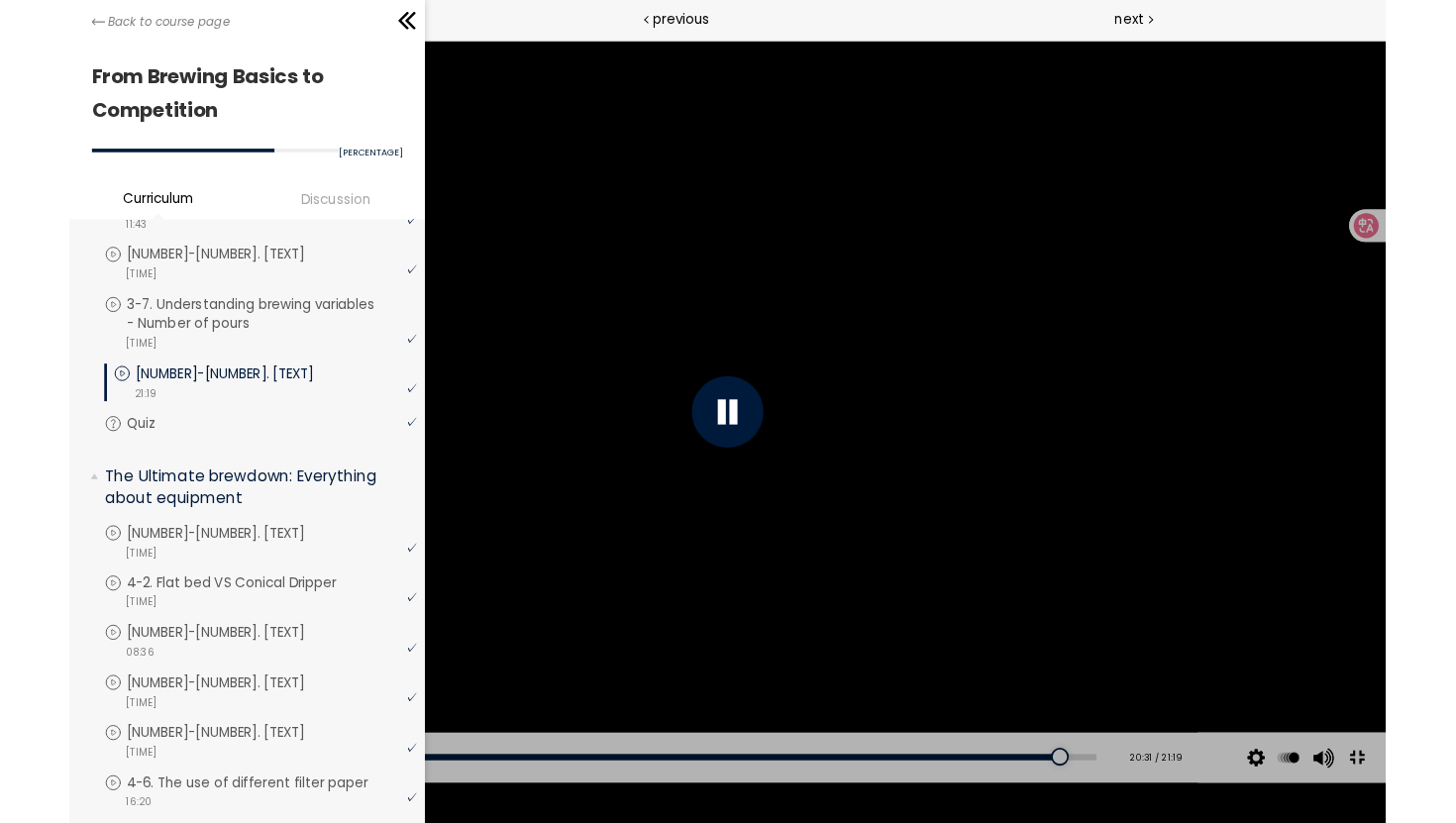 click at bounding box center [1493, 837] 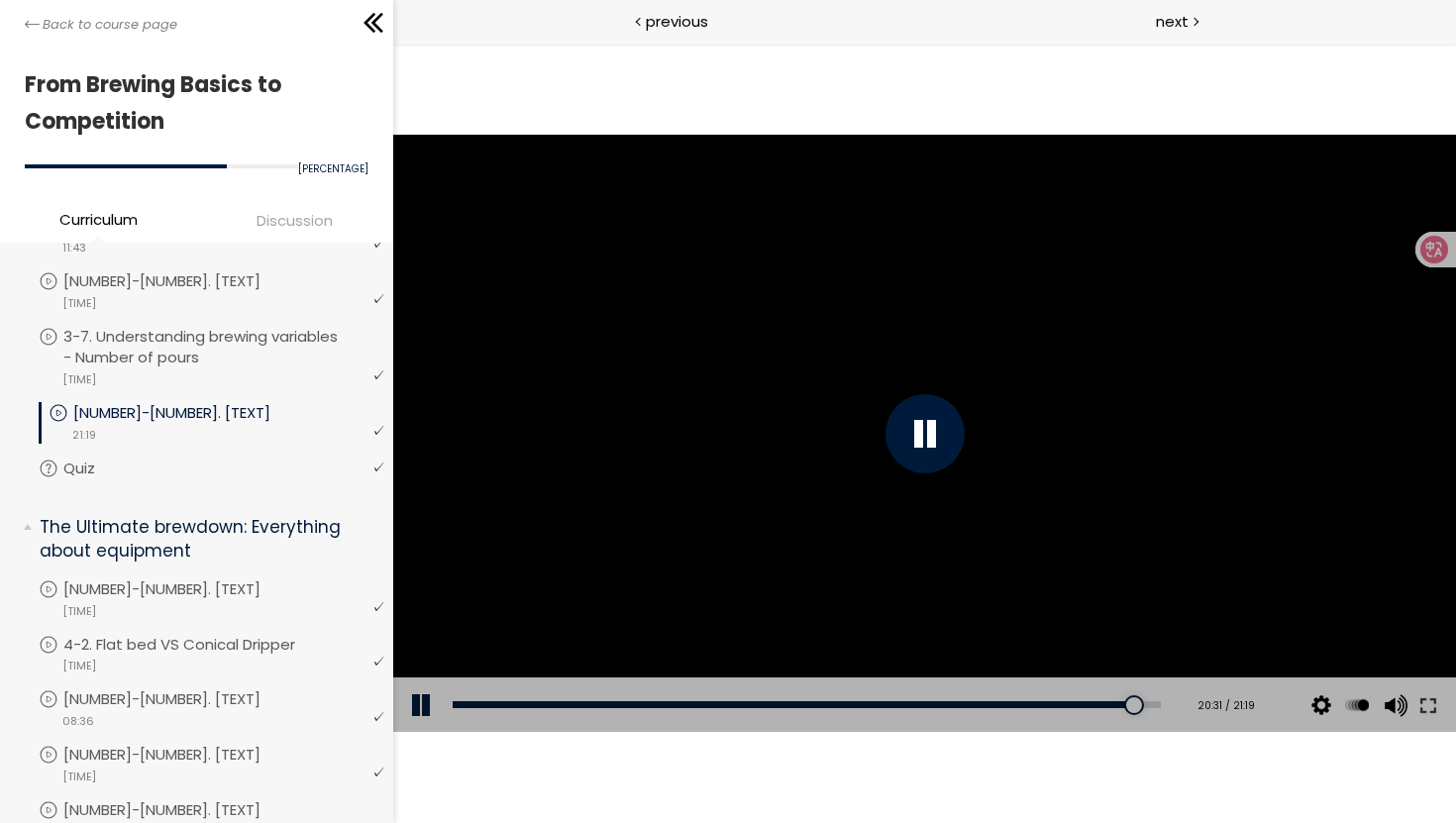 click at bounding box center [923, 434] 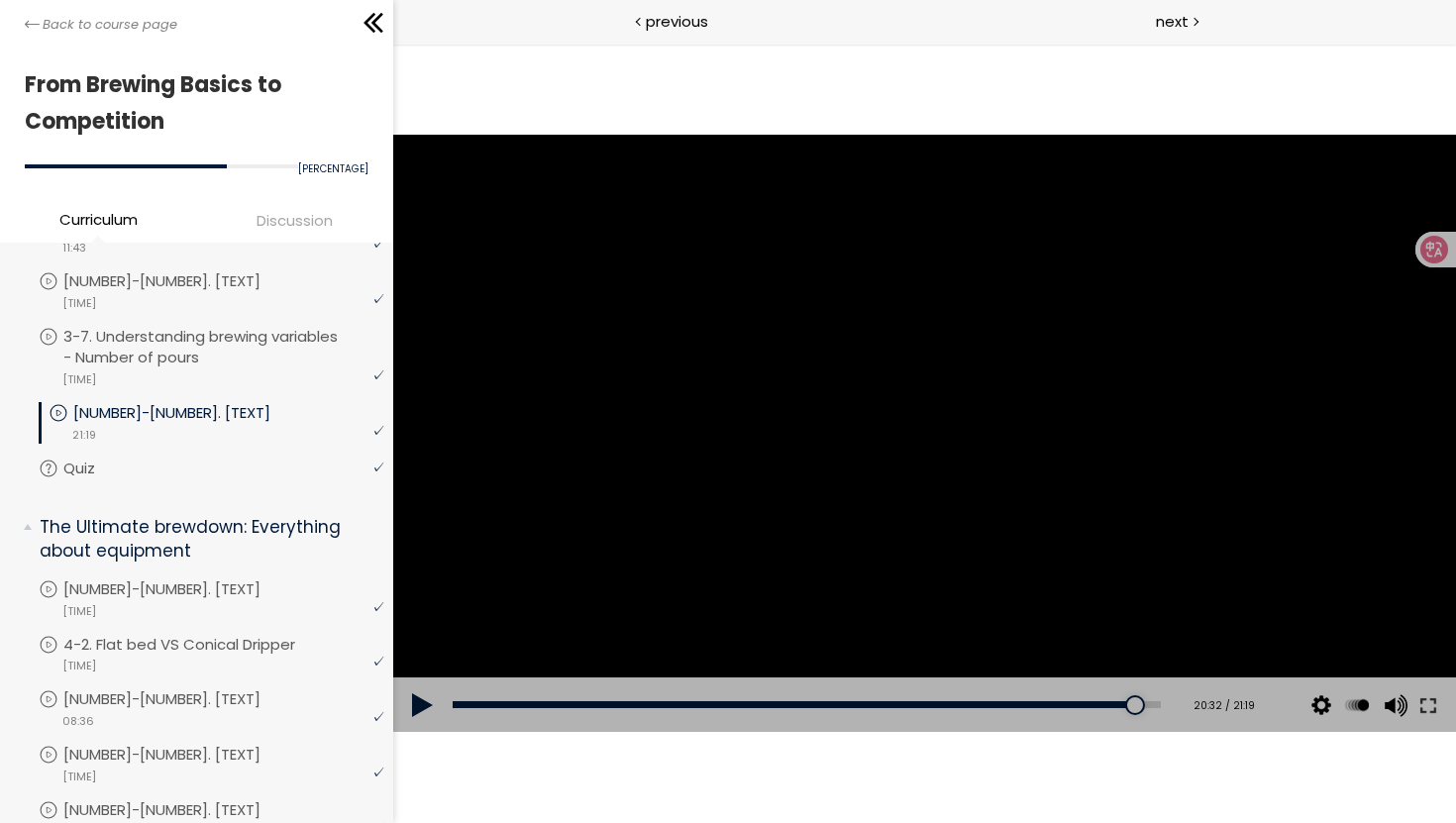 click on "Click for sound
@keyframes VOLUME_SMALL_WAVE_FLASH {
0% { opacity: 0; }
33% { opacity: 1; }
66% { opacity: 1; }
100% { opacity: 0; }
}
@keyframes VOLUME_LARGE_WAVE_FLASH {
0% { opacity: 0; }
33% { opacity: 1; }
66% { opacity: 1; }
100% { opacity: 0; }
}
.volume__small-wave {
animation: VOLUME_SMALL_WAVE_FLASH 2s infinite;
opacity: 0;
}
.volume__large-wave {
animation: VOLUME_LARGE_WAVE_FLASH 2s infinite .3s;
opacity: 0;
}
Add chapter
00:13
20:32 / 21:19
Subtitles       None           Auto     1080p   720p   540p   360p   224p       x   2   x   1.5   x   1.25   x   1   x   0.75   x   0.5" at bounding box center [923, 433] 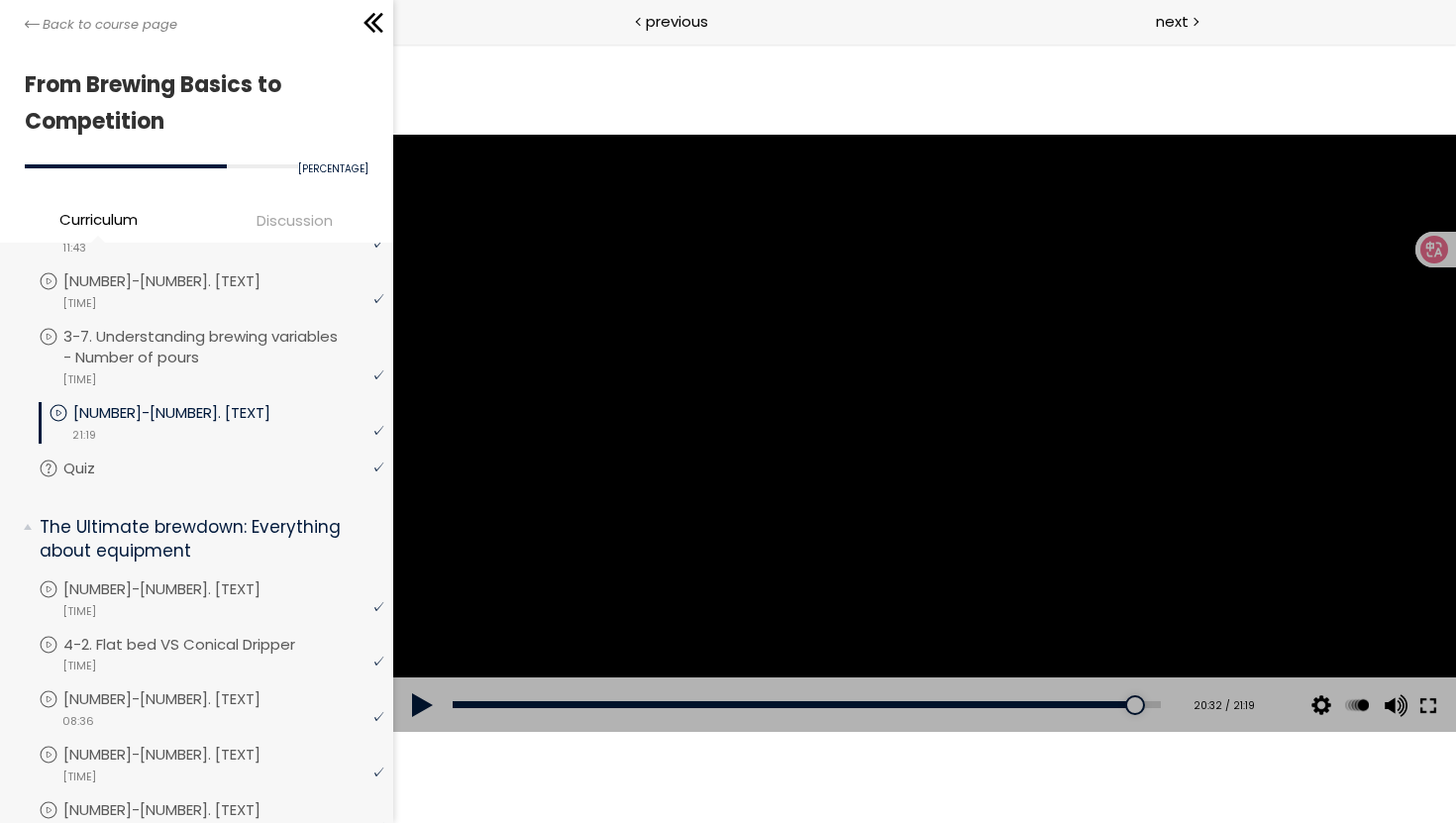 click at bounding box center (1427, 705) 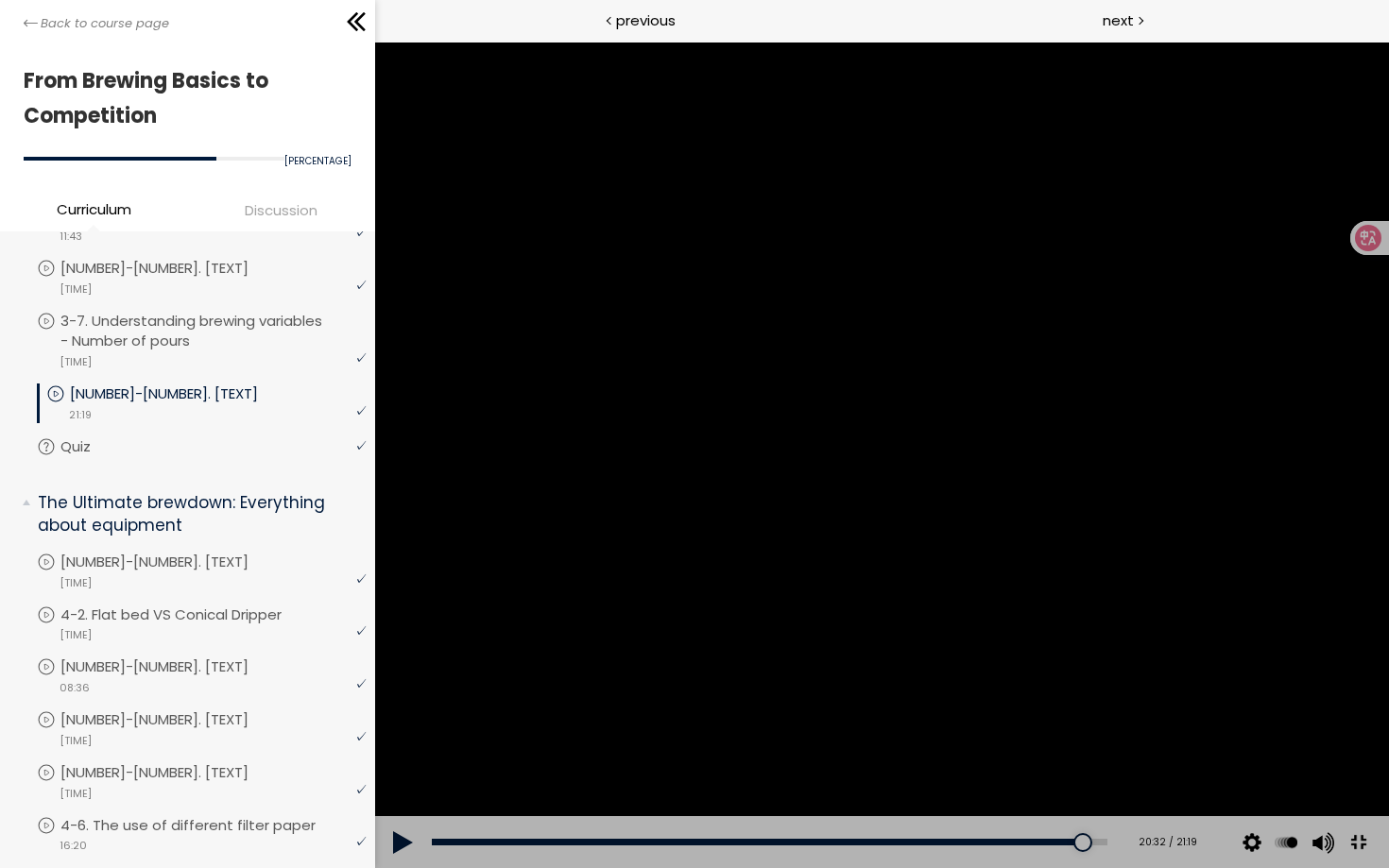 click at bounding box center [881, 454] 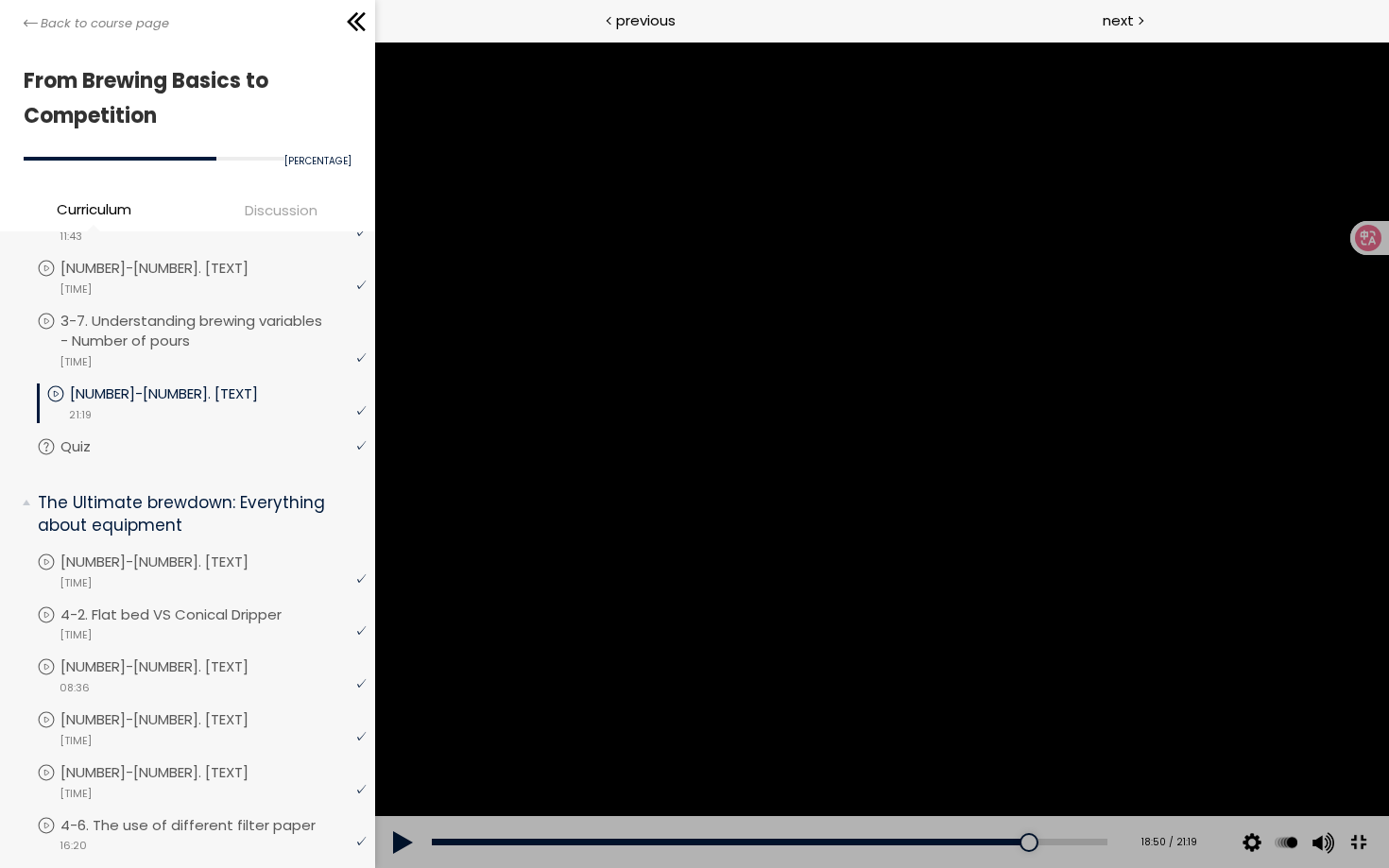 click at bounding box center [1357, 842] 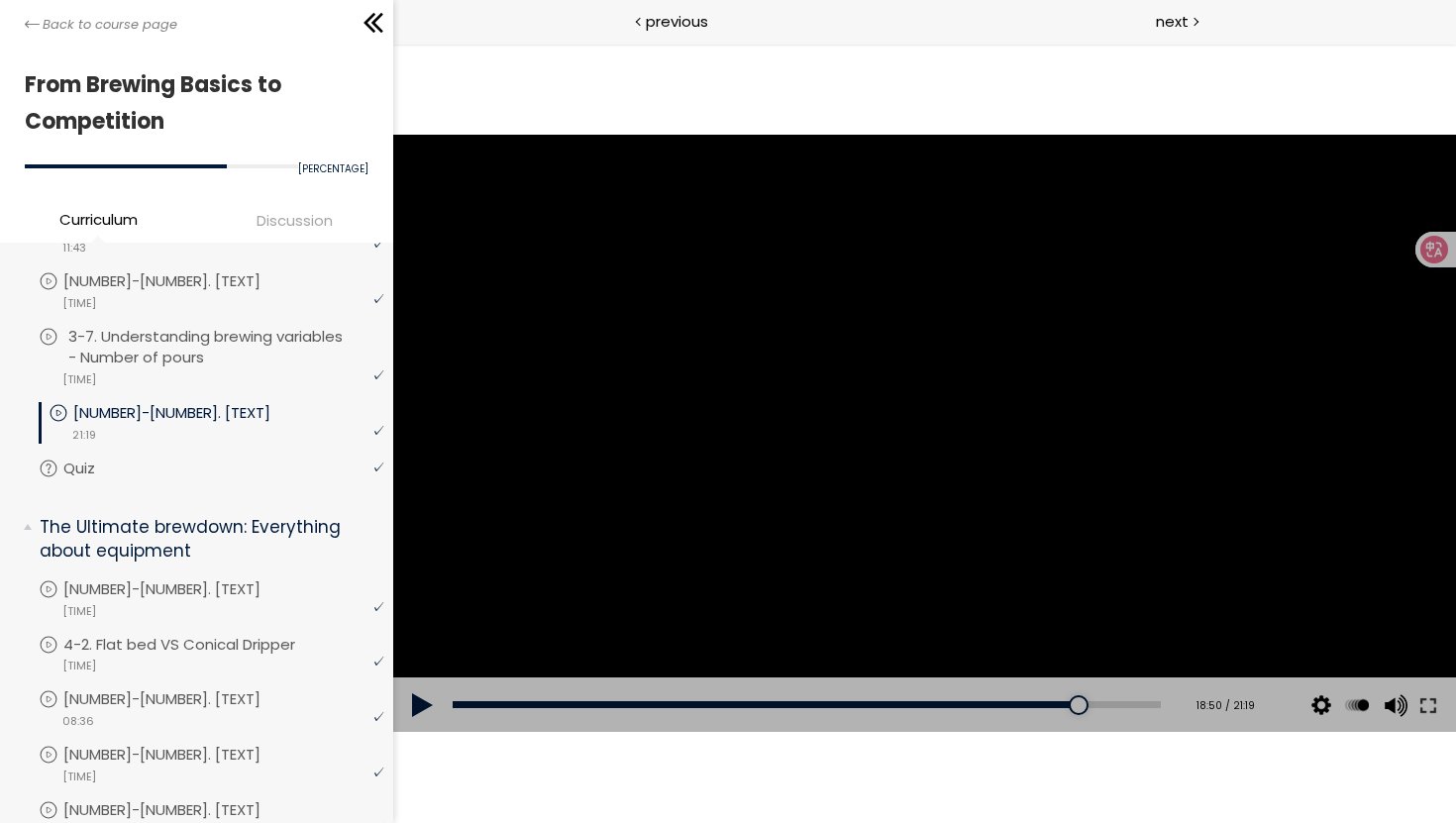 click on "3-7. Understanding brewing variables - Number of pours" at bounding box center [228, 348] 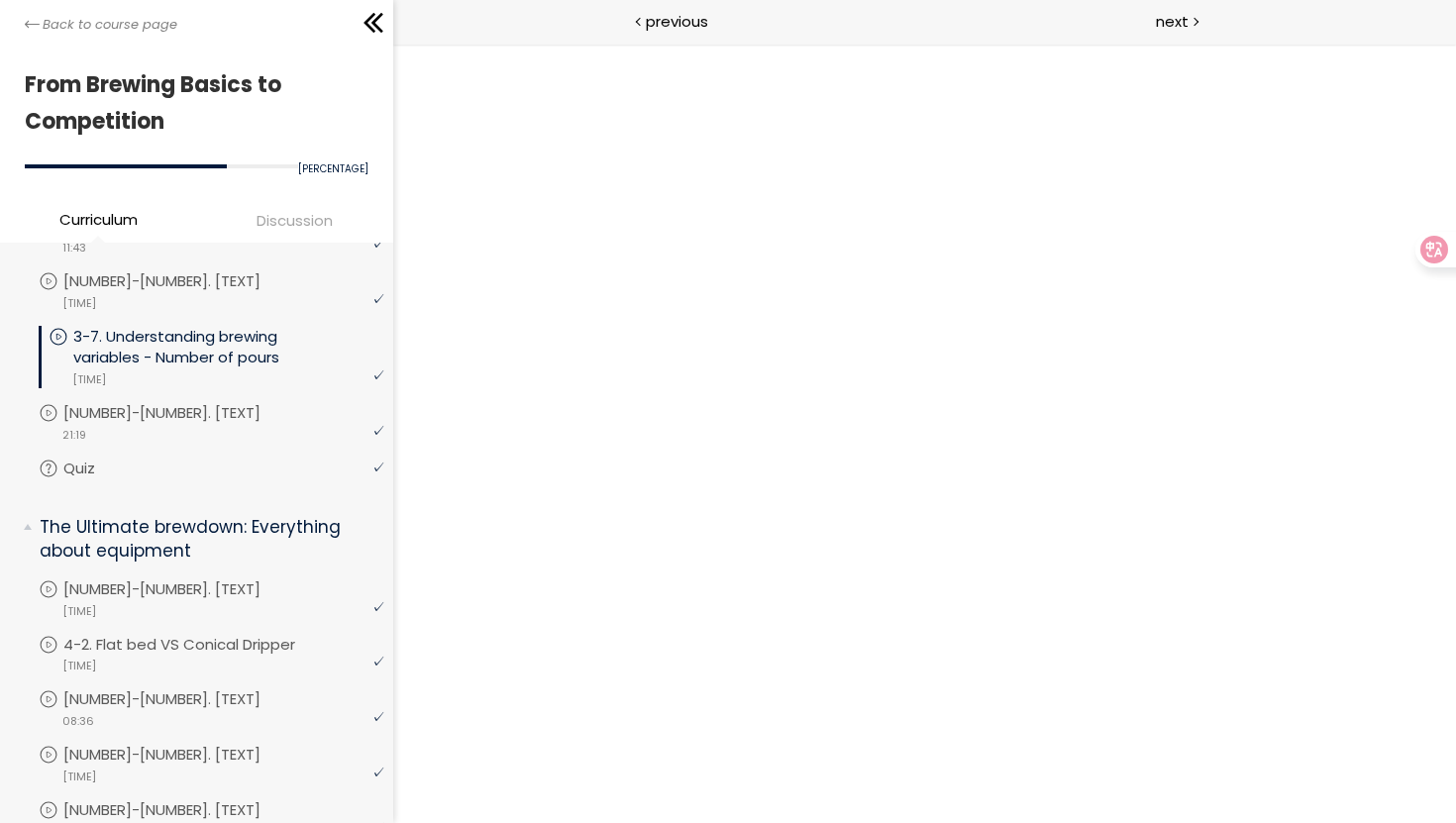 scroll, scrollTop: 0, scrollLeft: 0, axis: both 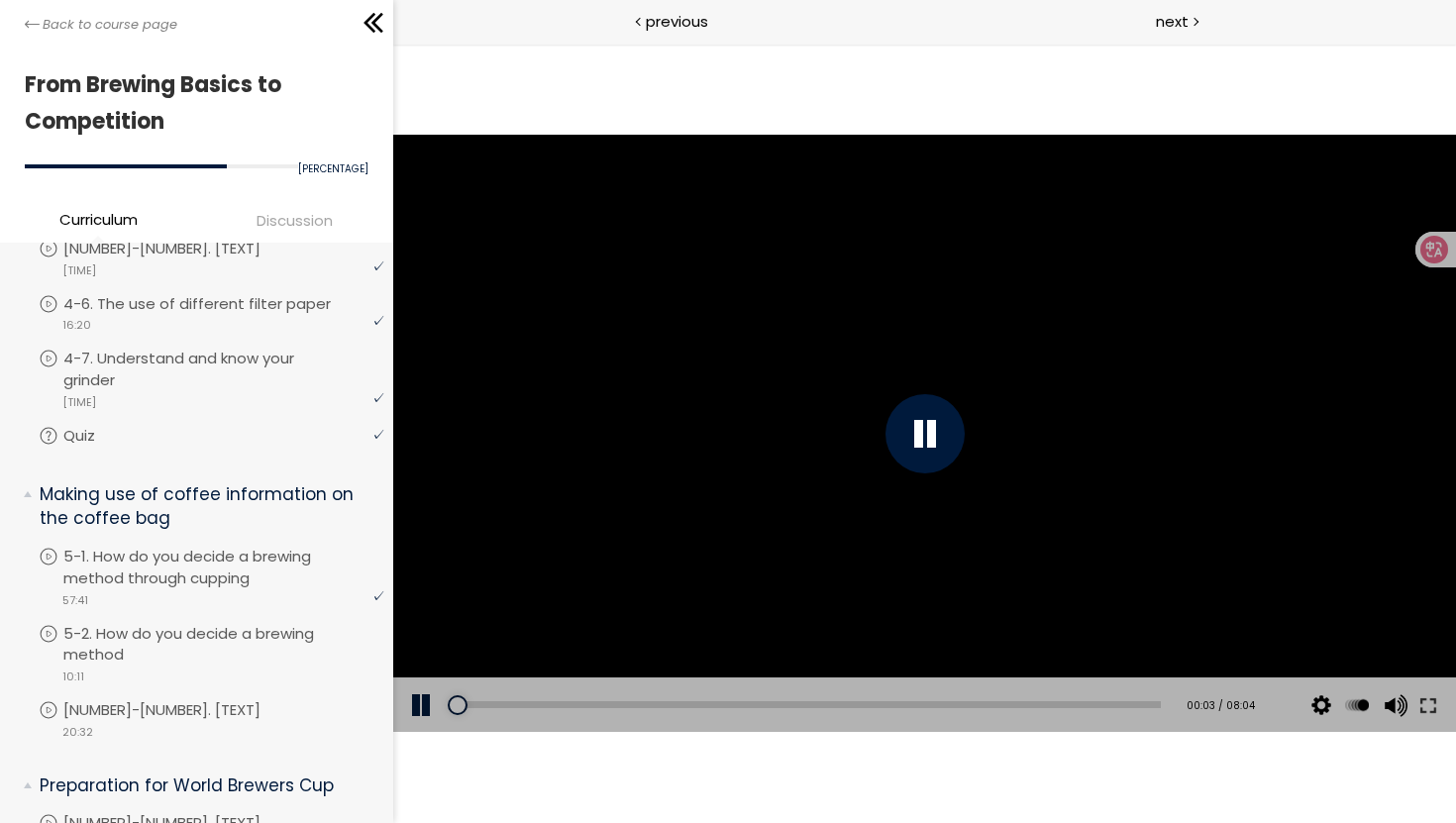 click at bounding box center [923, 434] 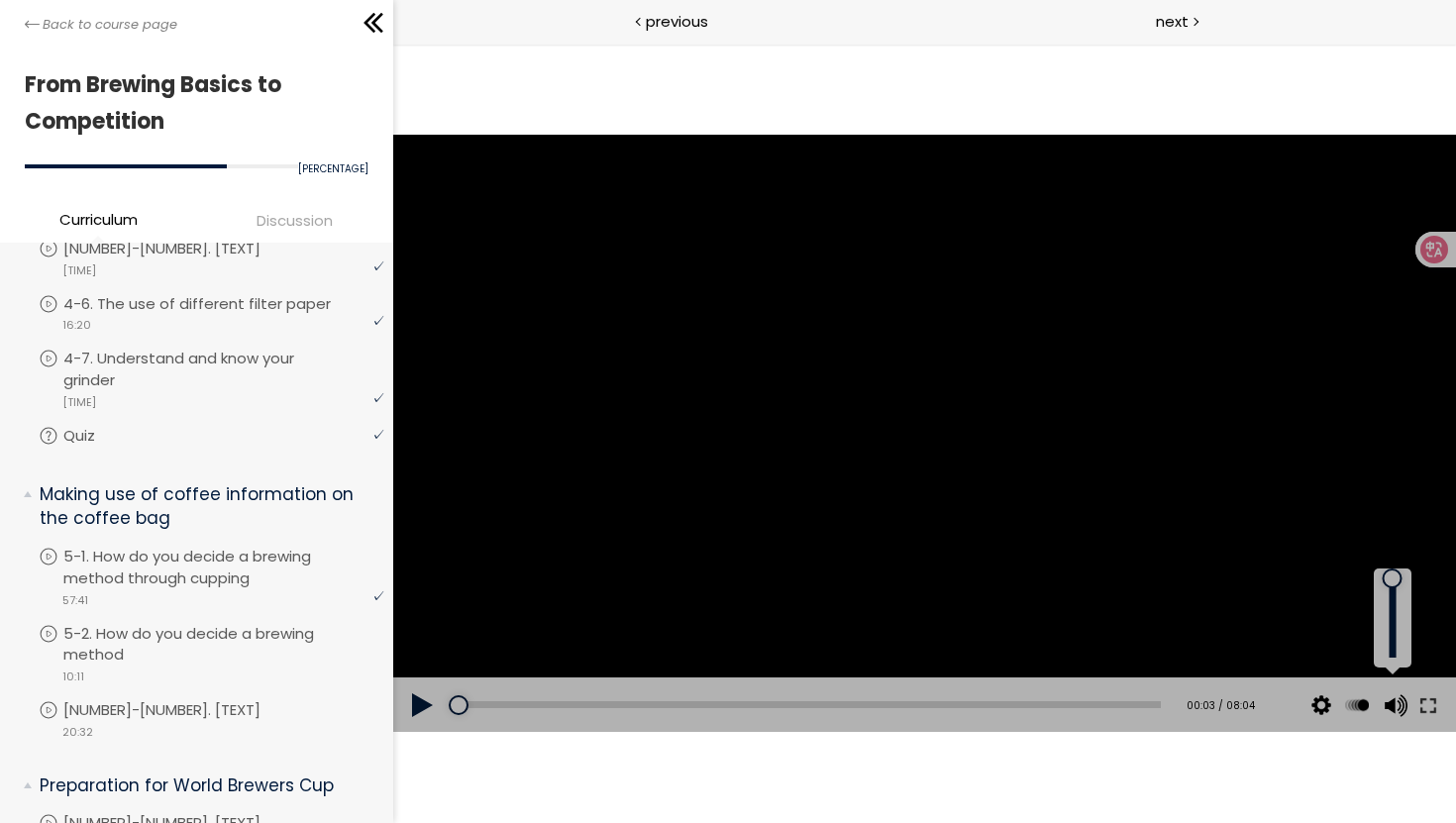 drag, startPoint x: 1392, startPoint y: 576, endPoint x: 1358, endPoint y: 305, distance: 273.12451 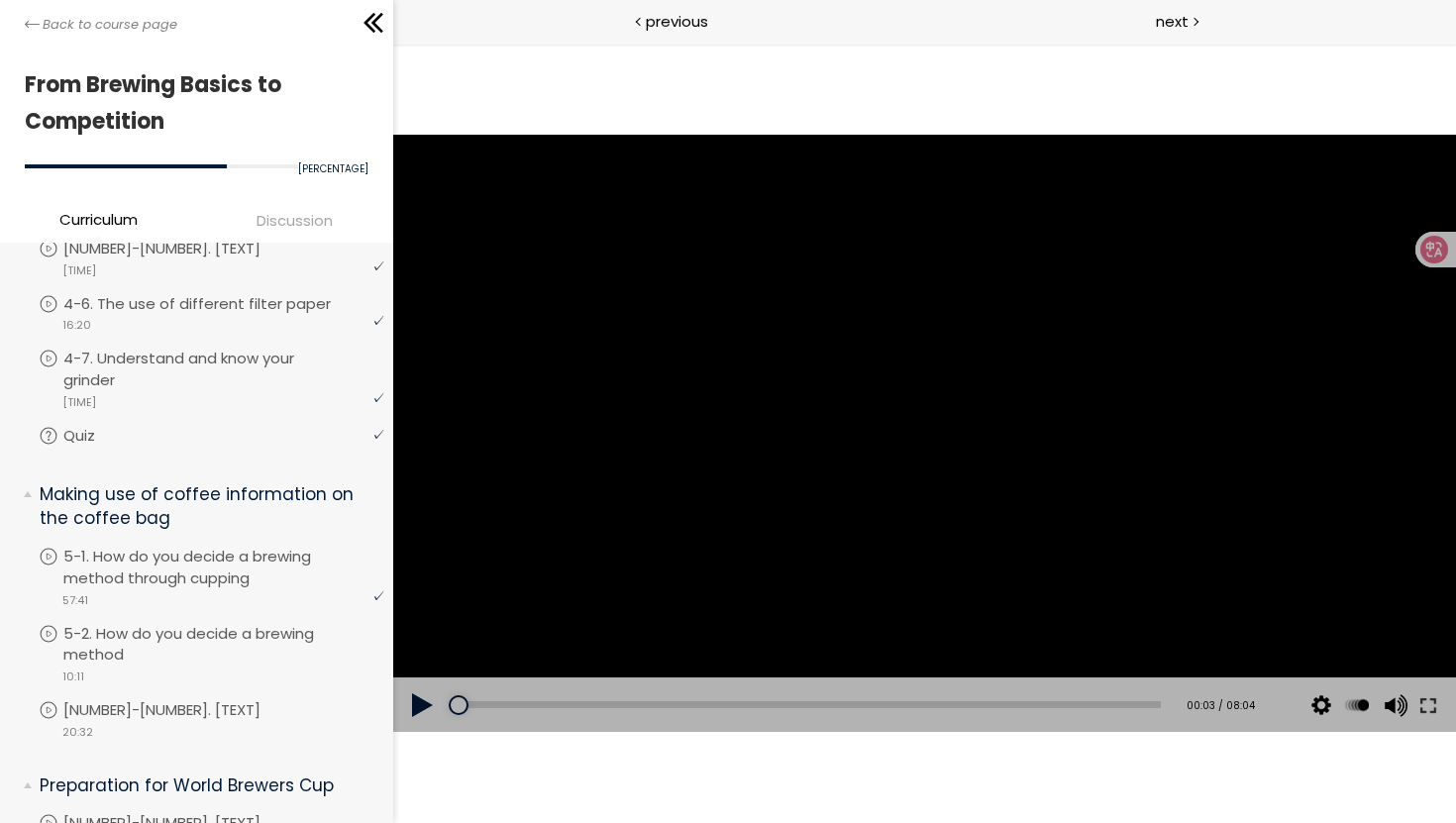 click on "Click for sound
@keyframes VOLUME_SMALL_WAVE_FLASH {
0% { opacity: 0; }
33% { opacity: 1; }
66% { opacity: 1; }
100% { opacity: 0; }
}
@keyframes VOLUME_LARGE_WAVE_FLASH {
0% { opacity: 0; }
33% { opacity: 1; }
66% { opacity: 1; }
100% { opacity: 0; }
}
.volume__small-wave {
animation: VOLUME_SMALL_WAVE_FLASH 2s infinite;
opacity: 0;
}
.volume__large-wave {
animation: VOLUME_LARGE_WAVE_FLASH 2s infinite .3s;
opacity: 0;
}
Add chapter
[TIME]
[TIME] / [TIME]
Subtitles       None           Auto     1080p   720p   540p   360p   224p       x   2   x   1.5   x   1.25   x   1   x   0.75   x   0.5" at bounding box center [923, 433] 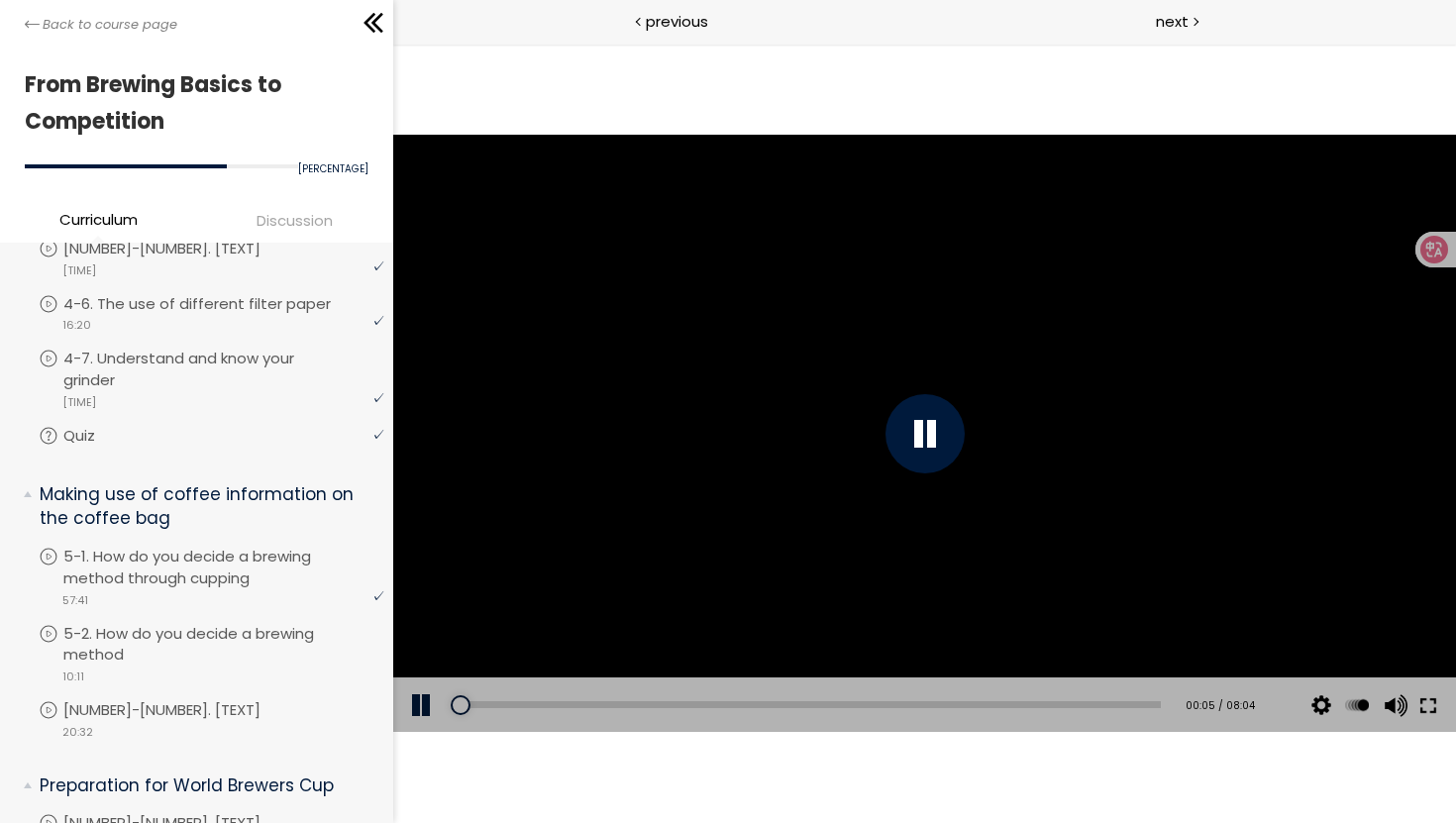 click at bounding box center (1427, 705) 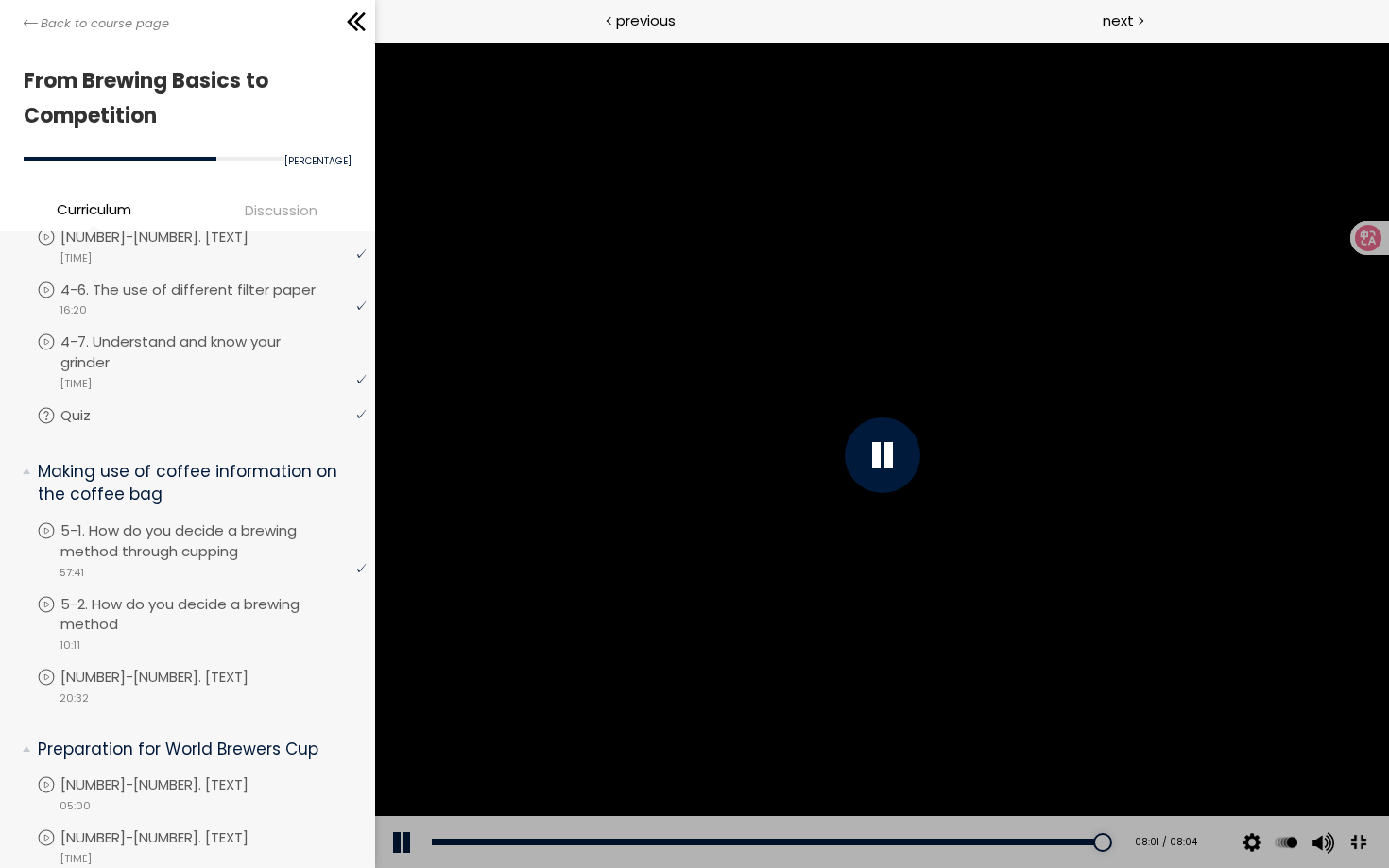 click at bounding box center (882, 455) 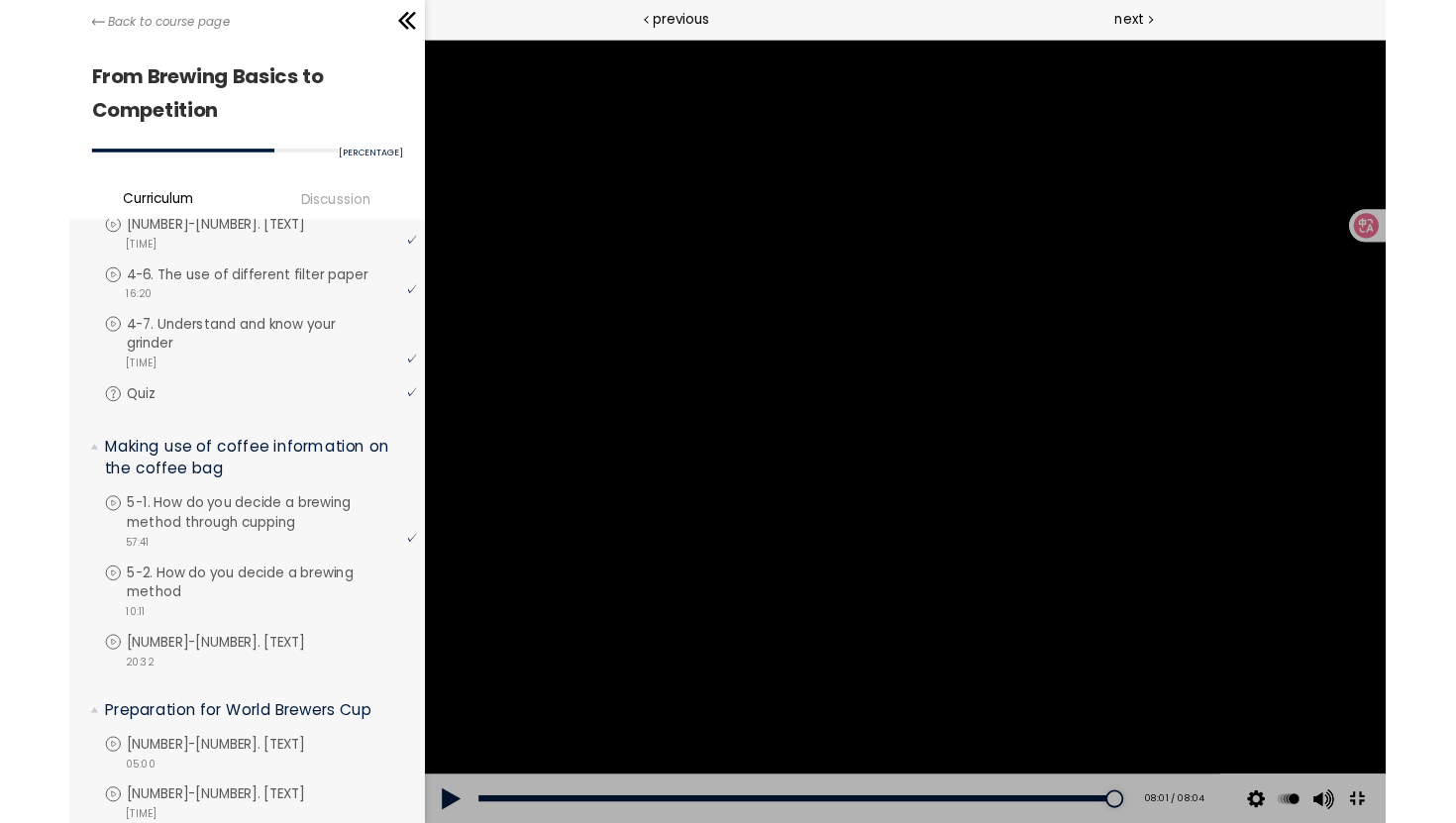 click at bounding box center [1455, 878] 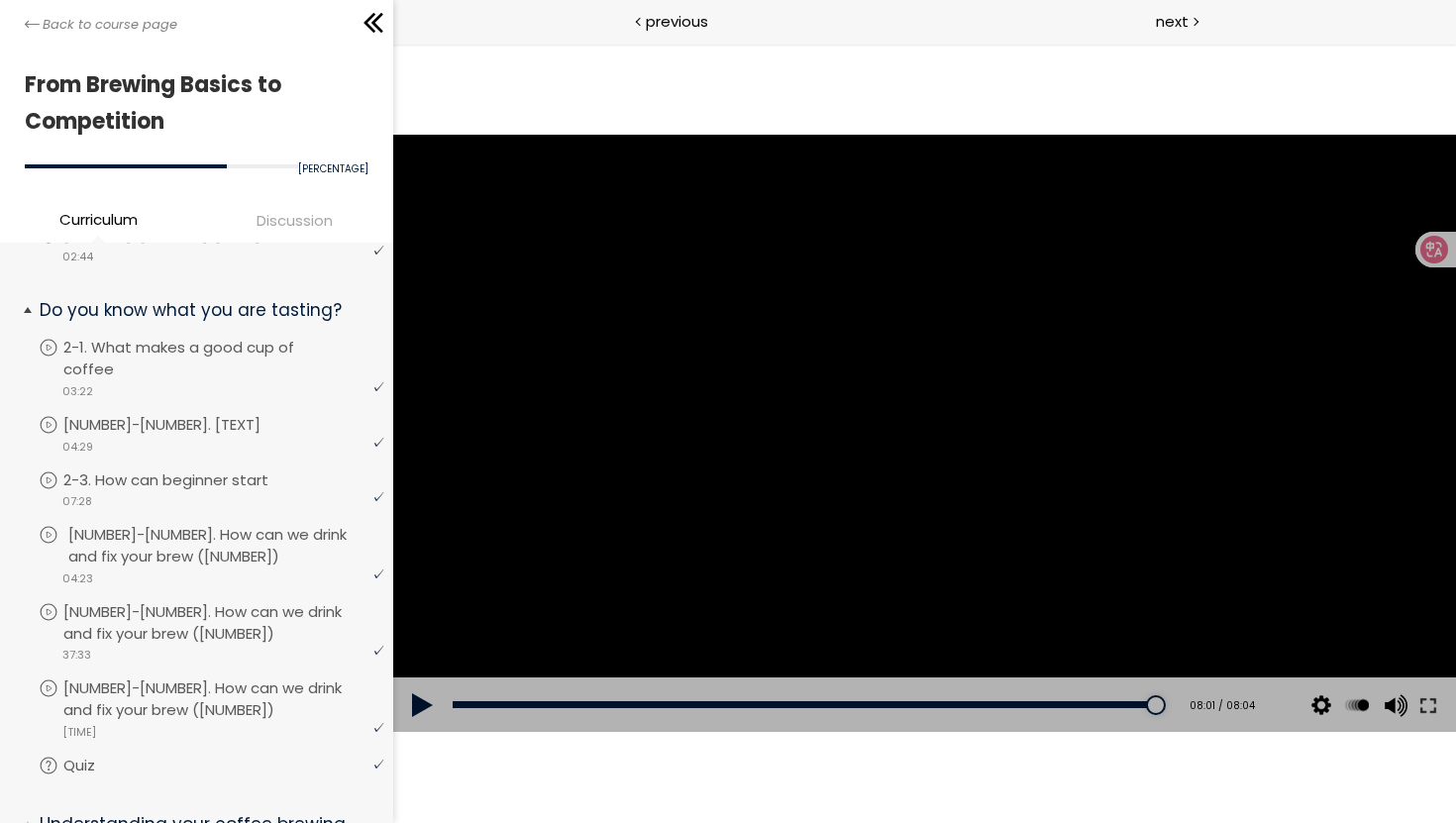 scroll, scrollTop: 137, scrollLeft: 0, axis: vertical 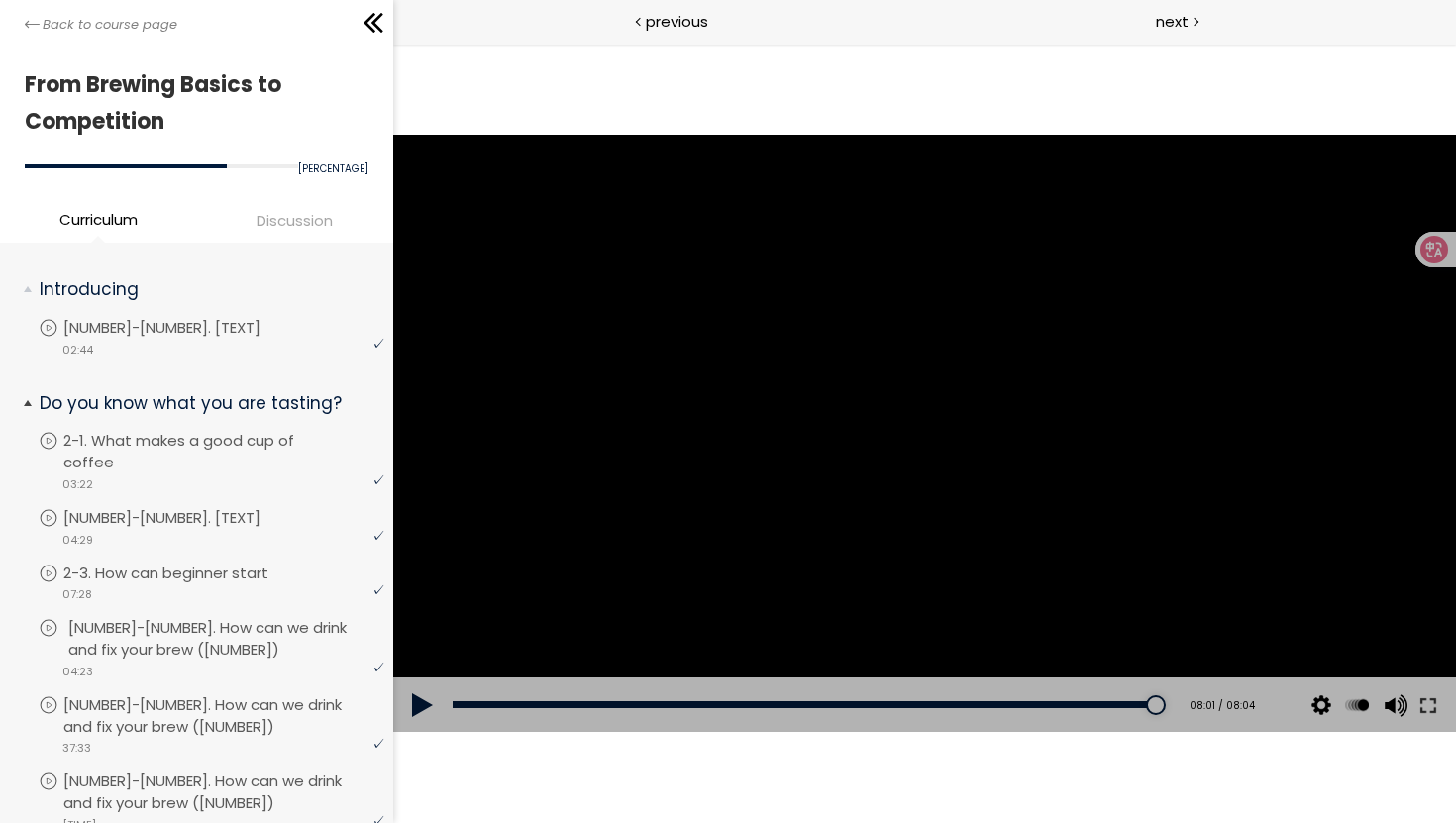 click on "[NUMBER]-[NUMBER]. How can we drink and fix your brew ([NUMBER])" at bounding box center [228, 639] 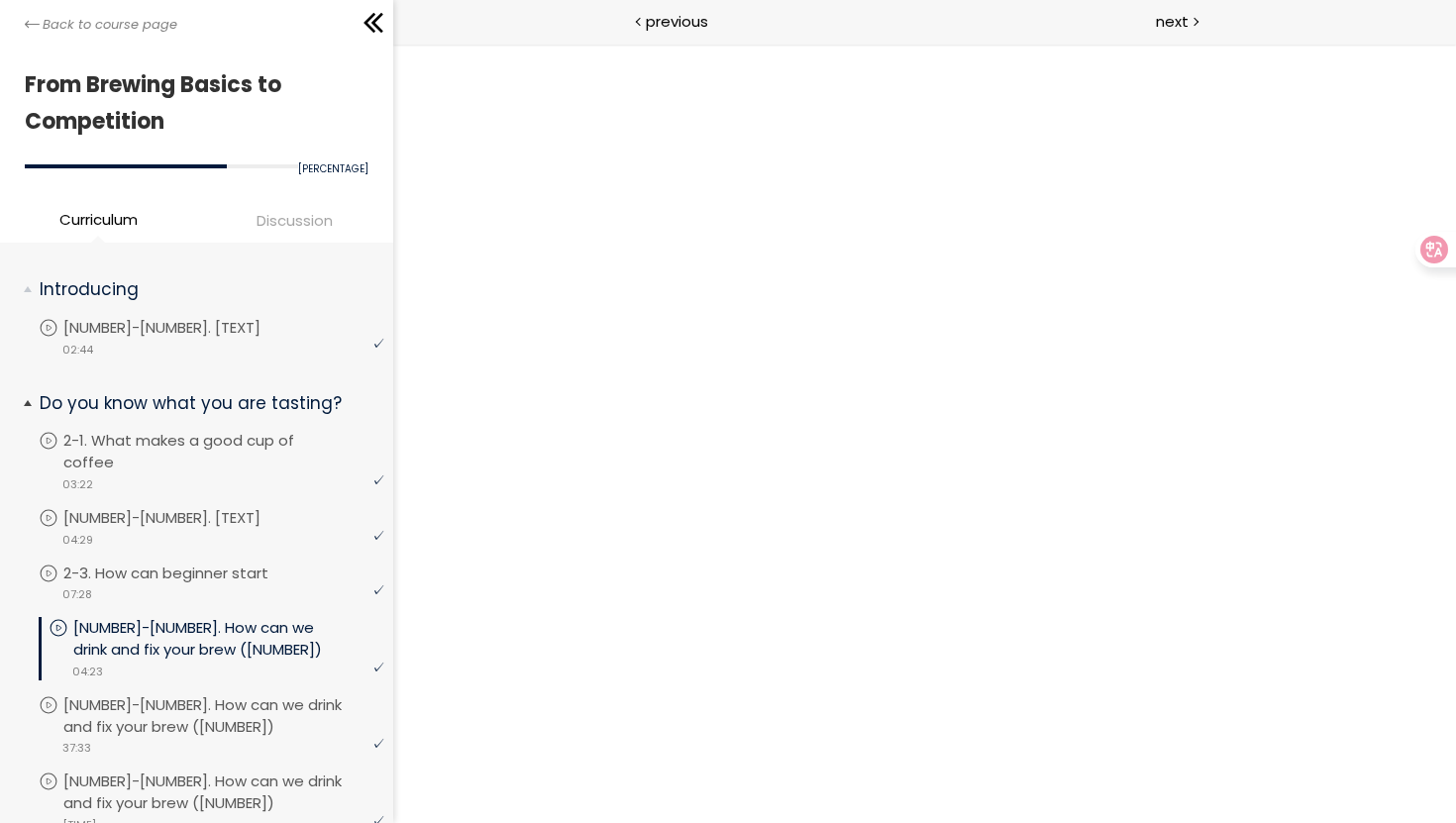 scroll, scrollTop: 0, scrollLeft: 0, axis: both 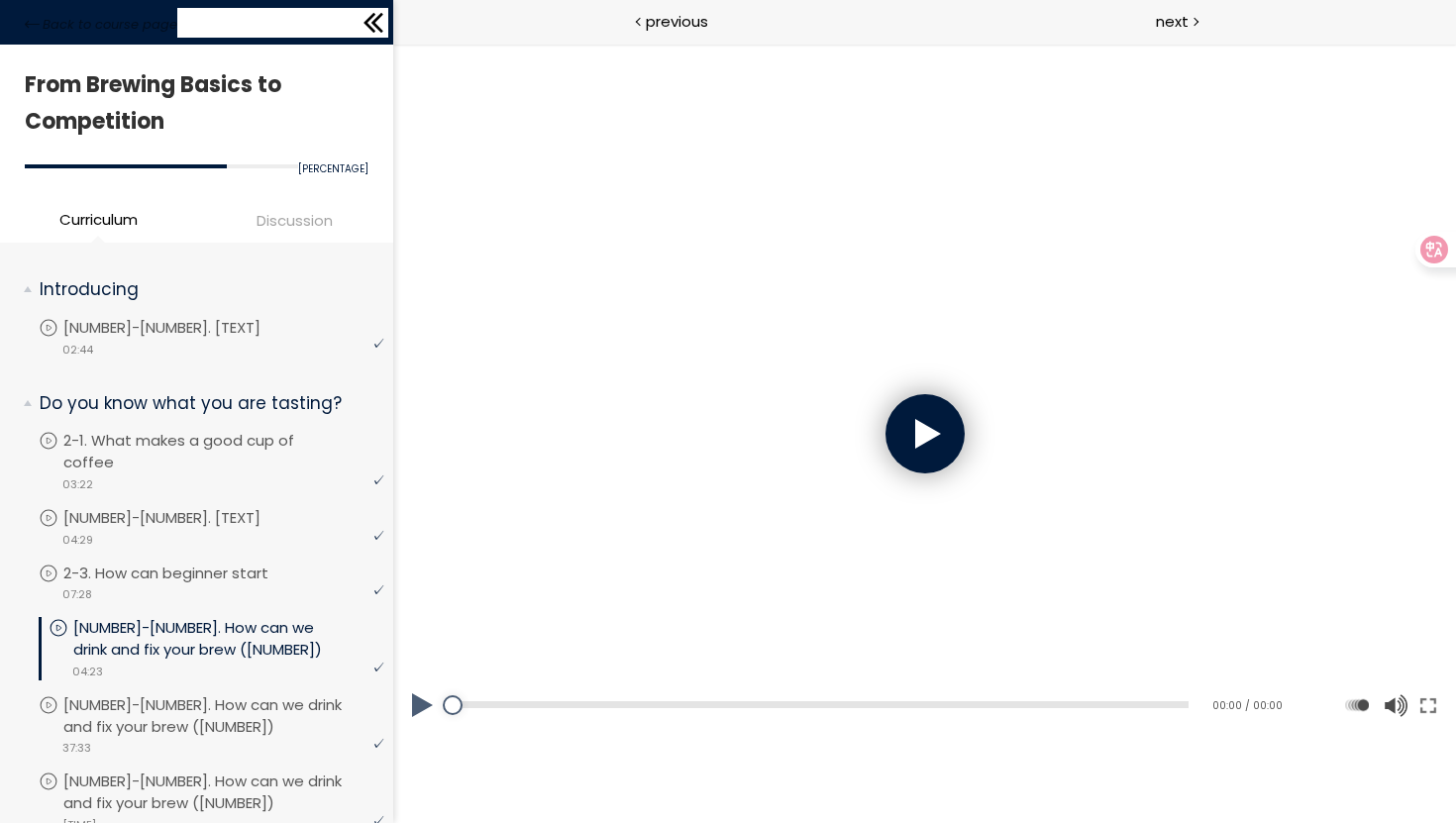 click 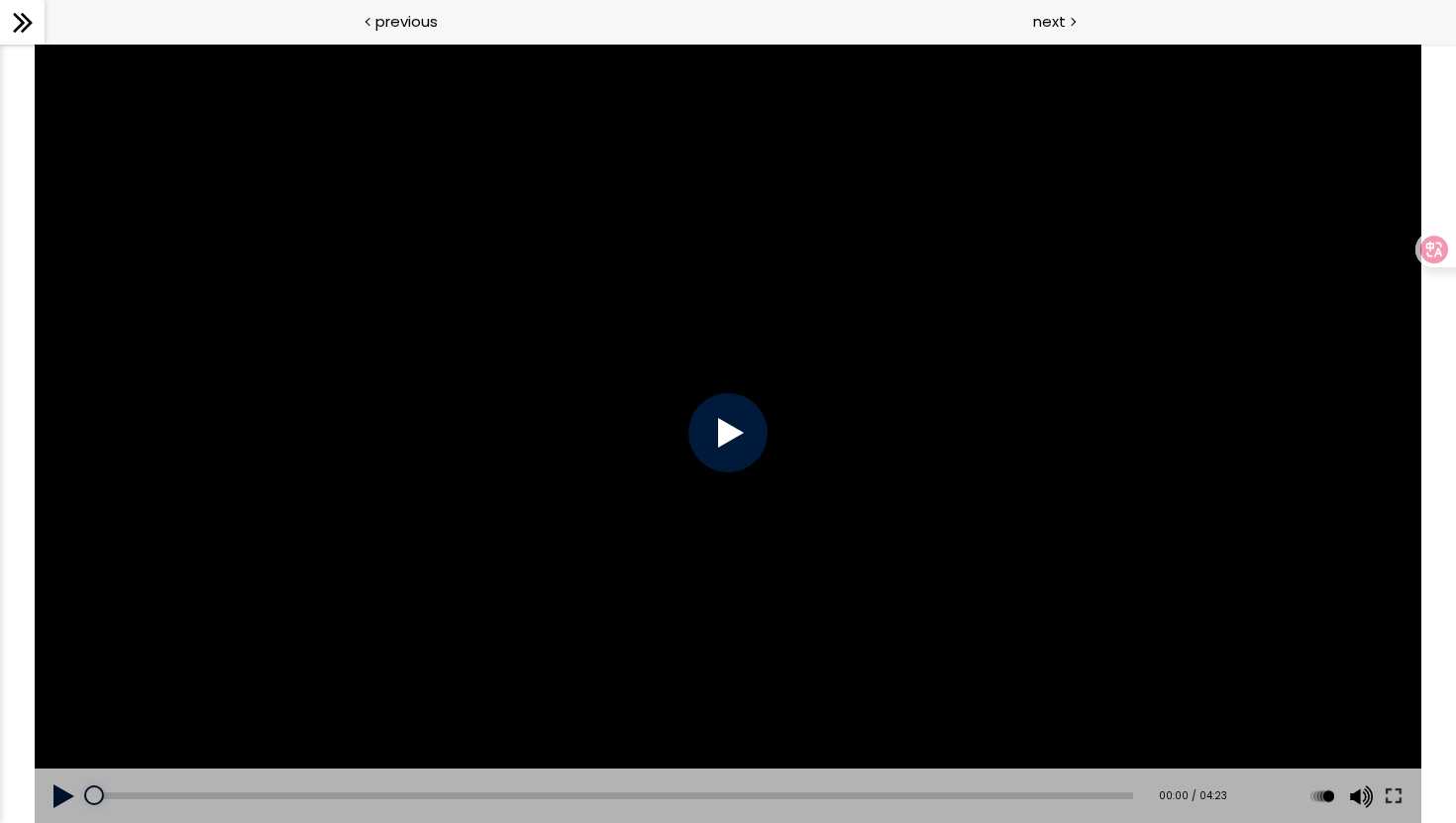 click at bounding box center [728, 433] 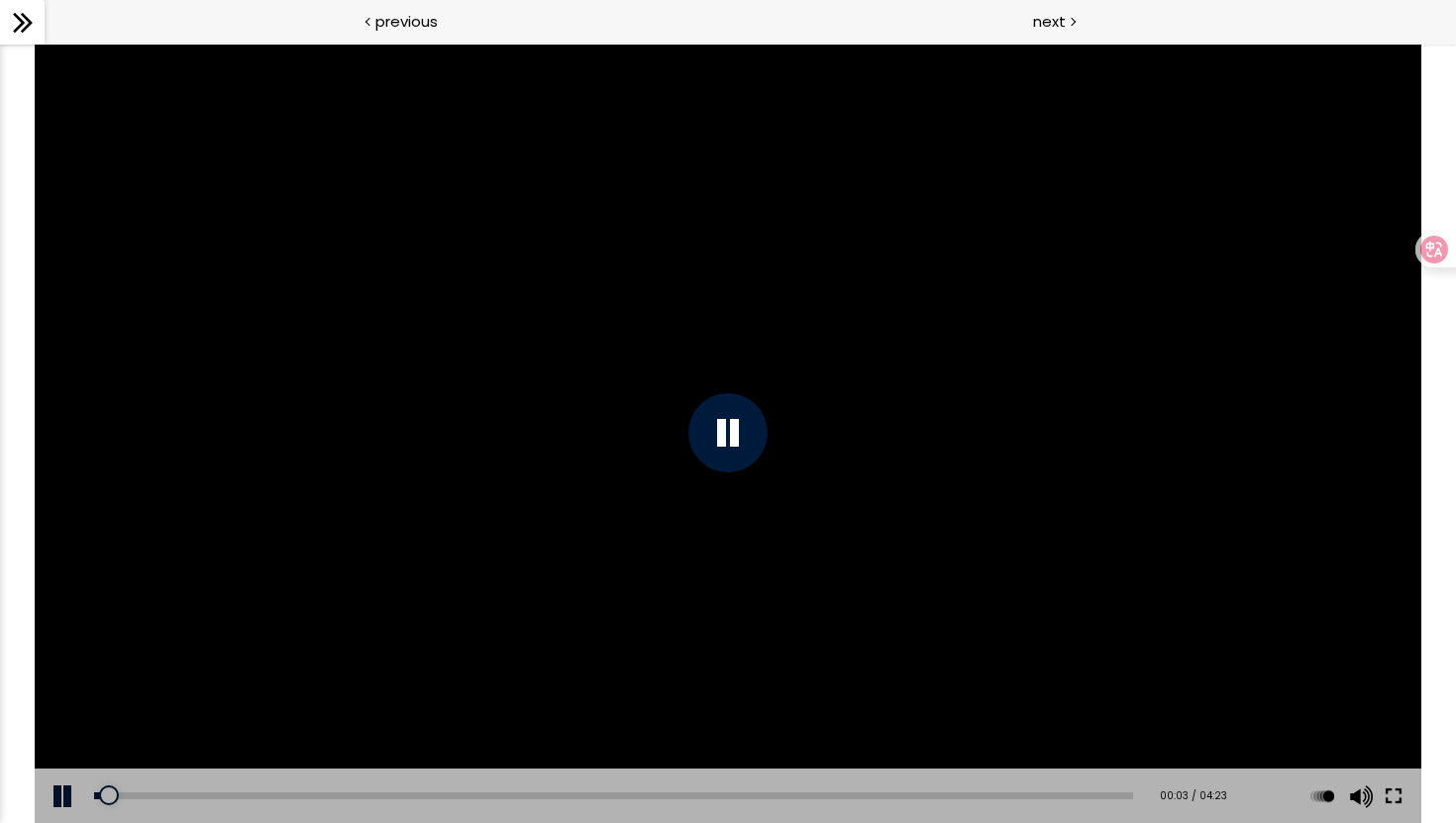 click at bounding box center (1394, 796) 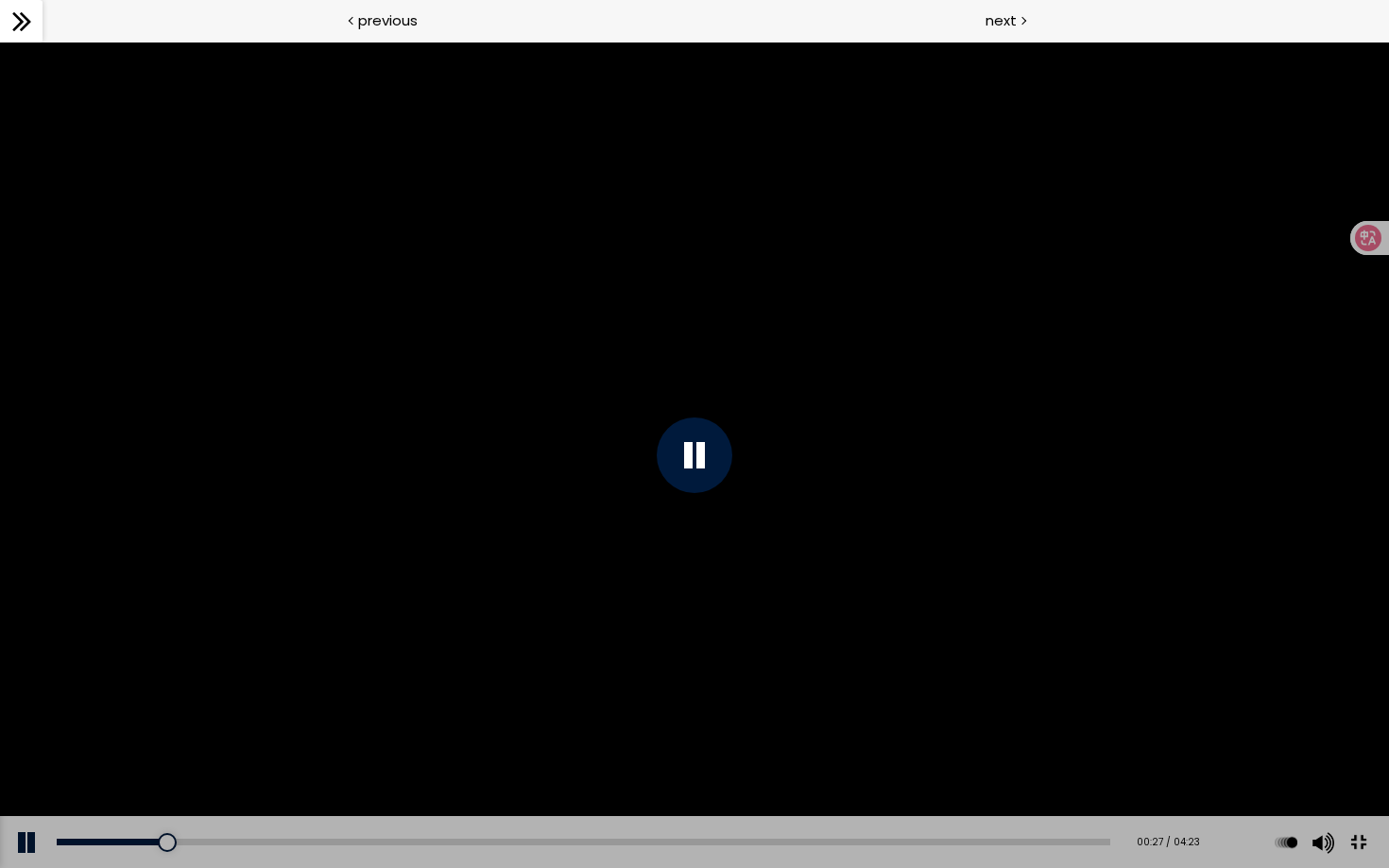 click at bounding box center (694, 454) 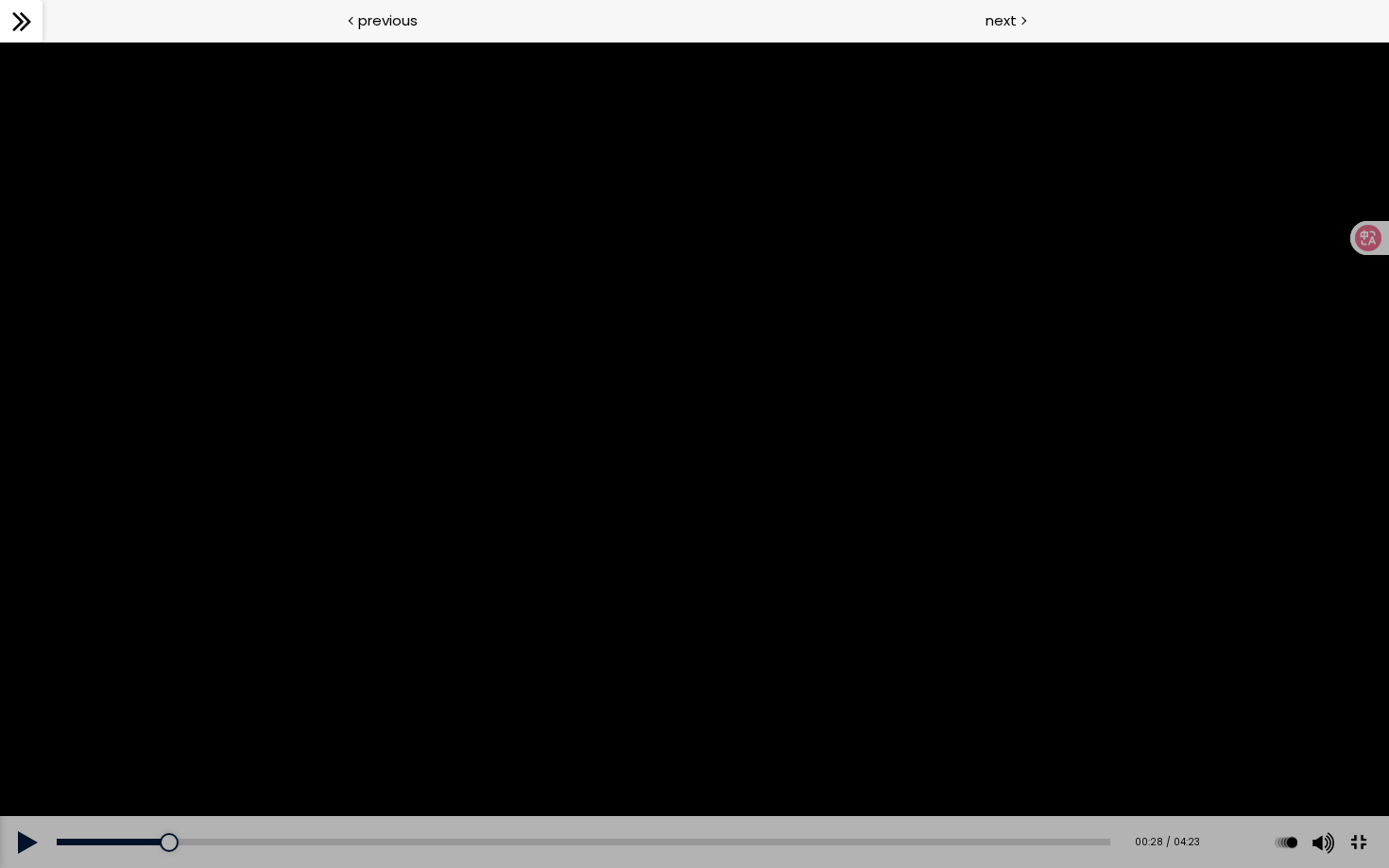 click at bounding box center (694, 454) 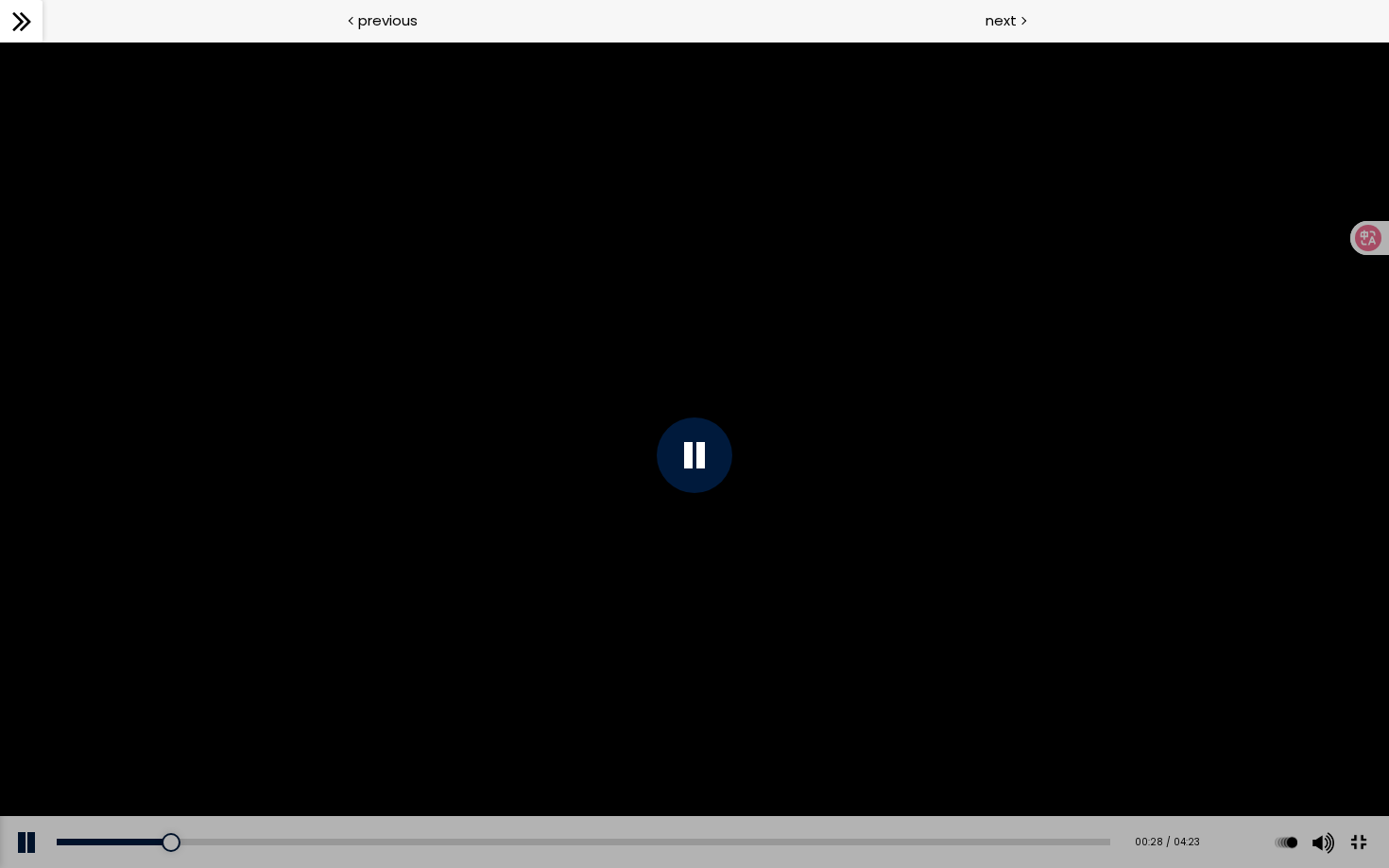 click at bounding box center [694, 454] 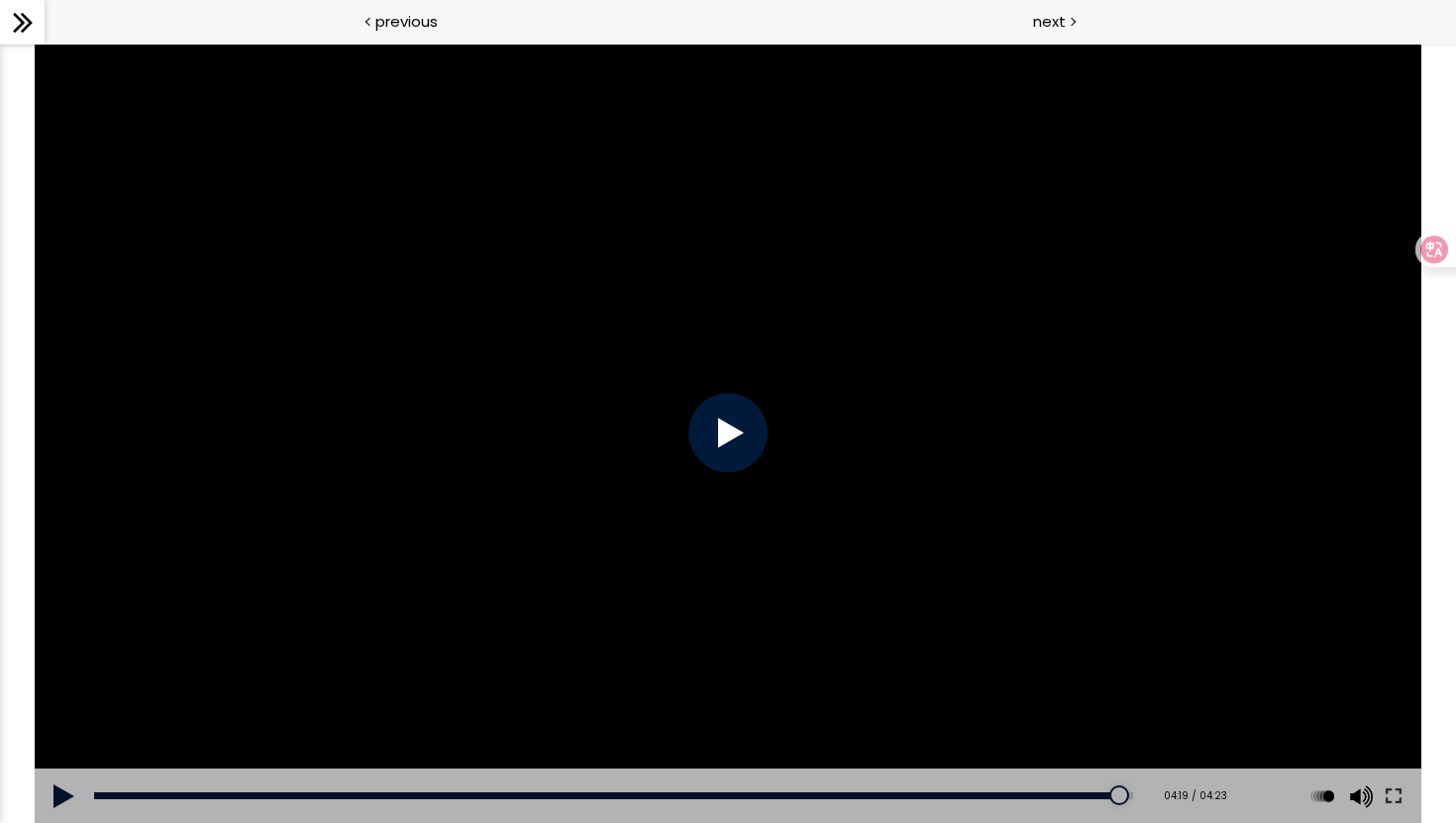 click 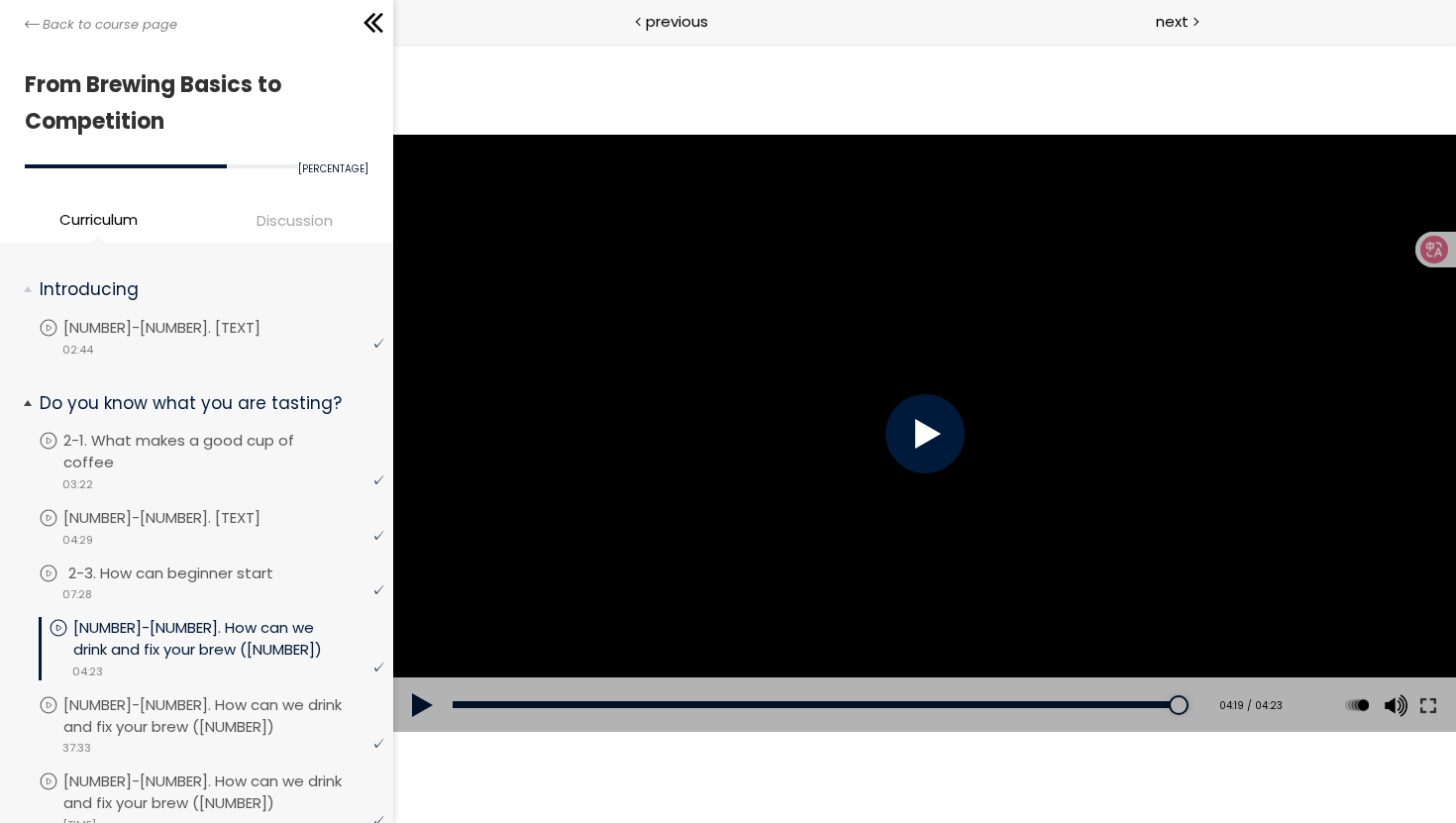 scroll, scrollTop: 154, scrollLeft: 0, axis: vertical 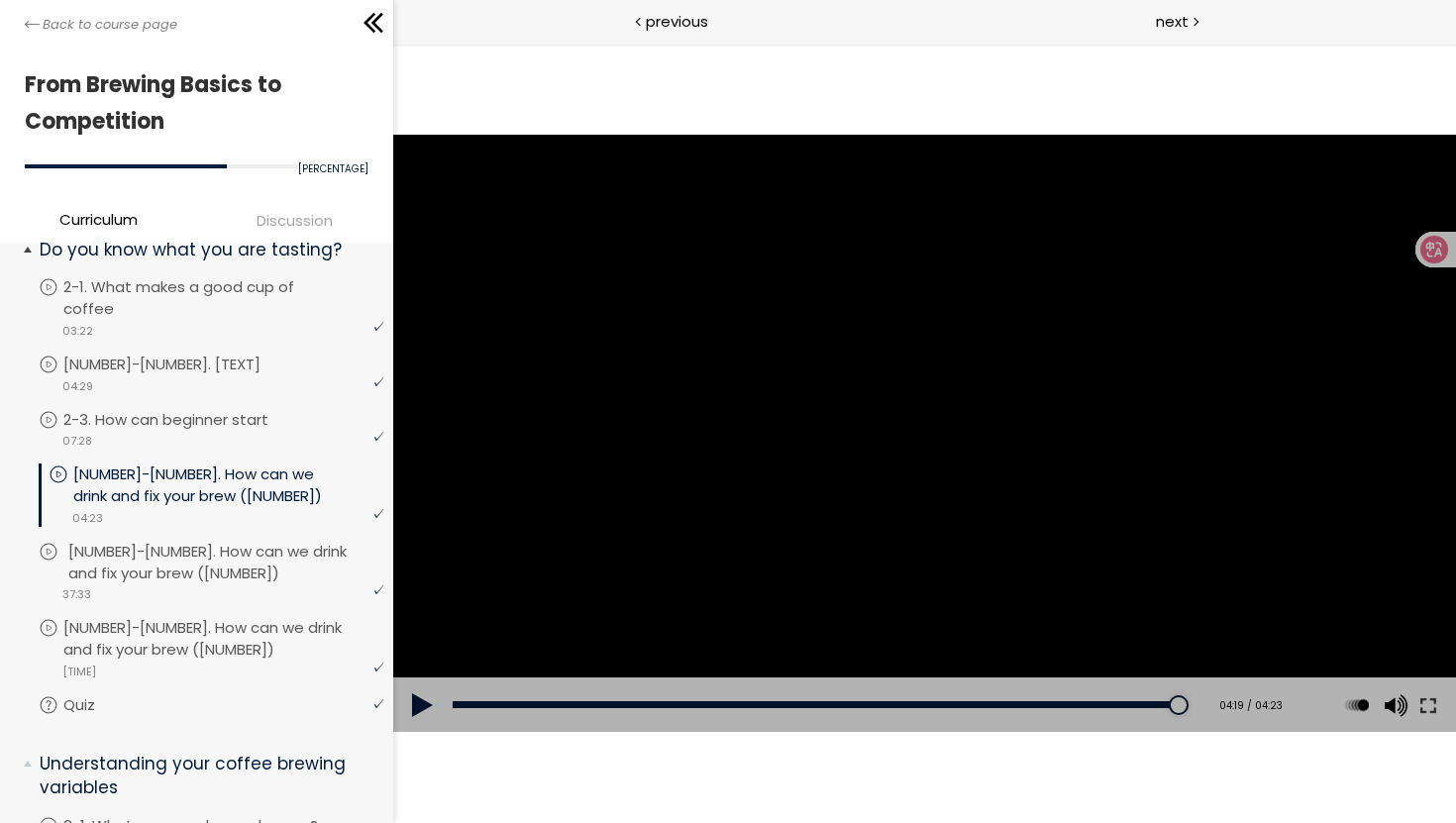 click on "[NUMBER]-[NUMBER]. How can we drink and fix your brew ([NUMBER])" at bounding box center (228, 563) 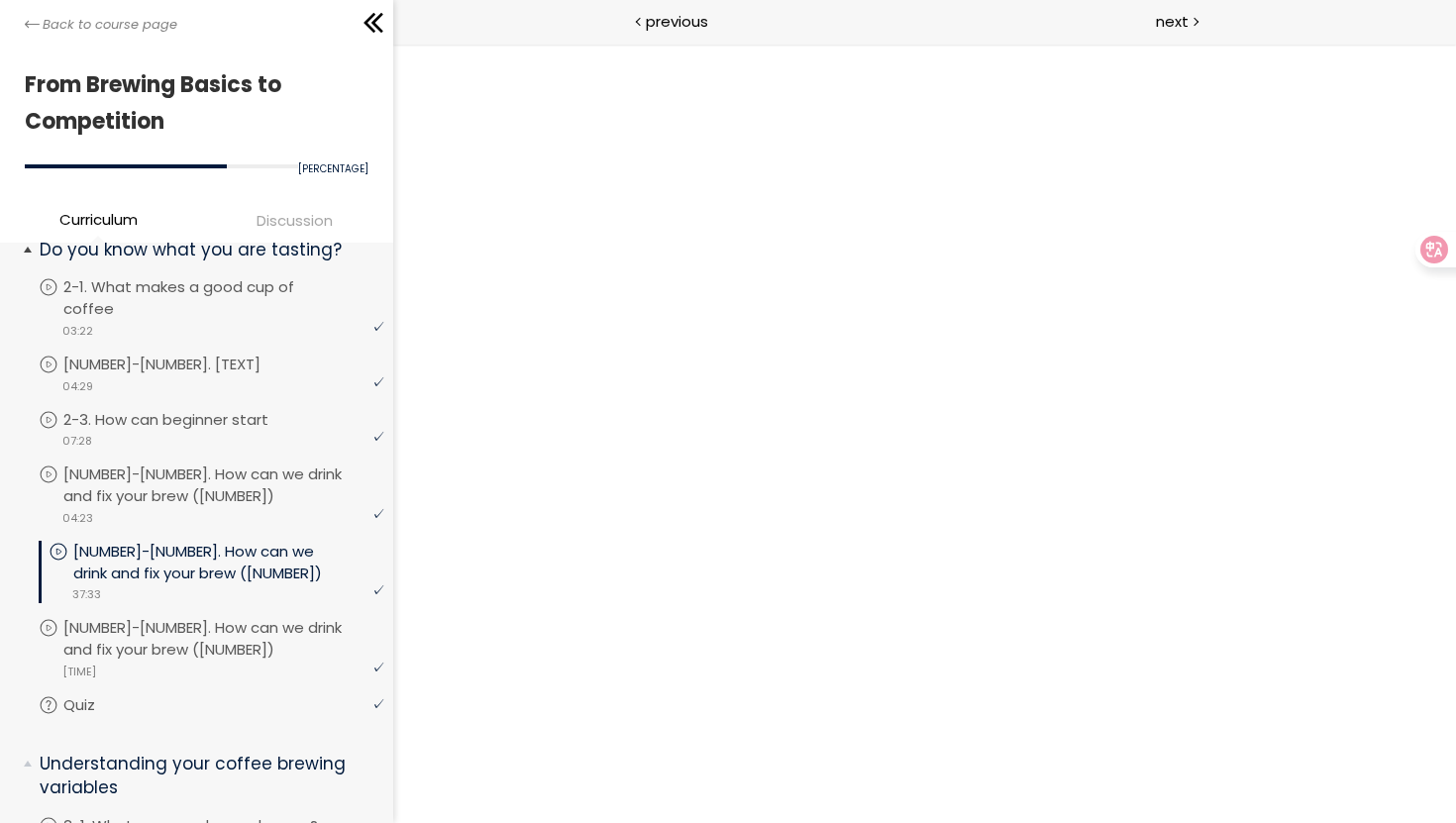 scroll, scrollTop: 0, scrollLeft: 0, axis: both 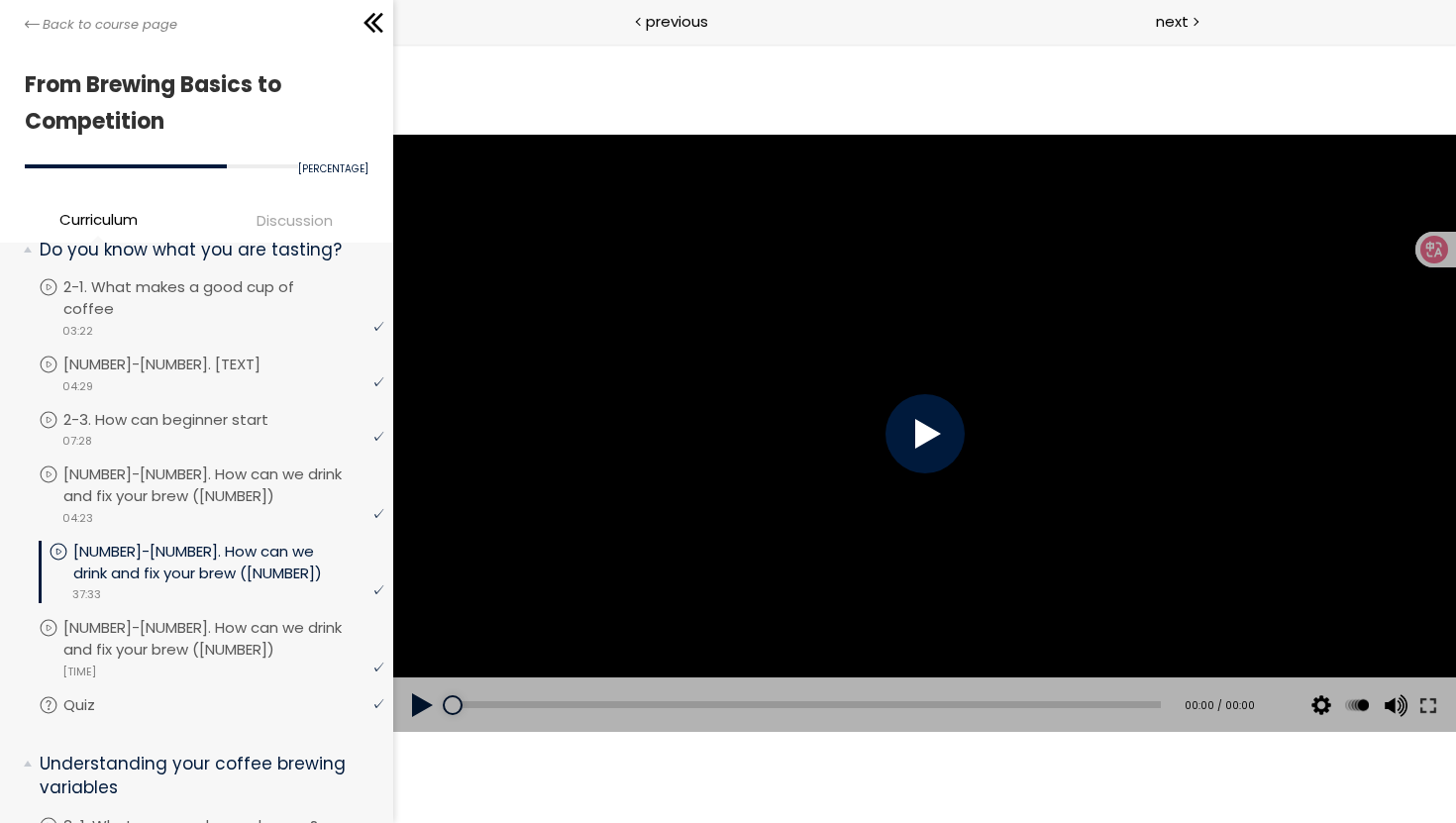 click at bounding box center (923, 434) 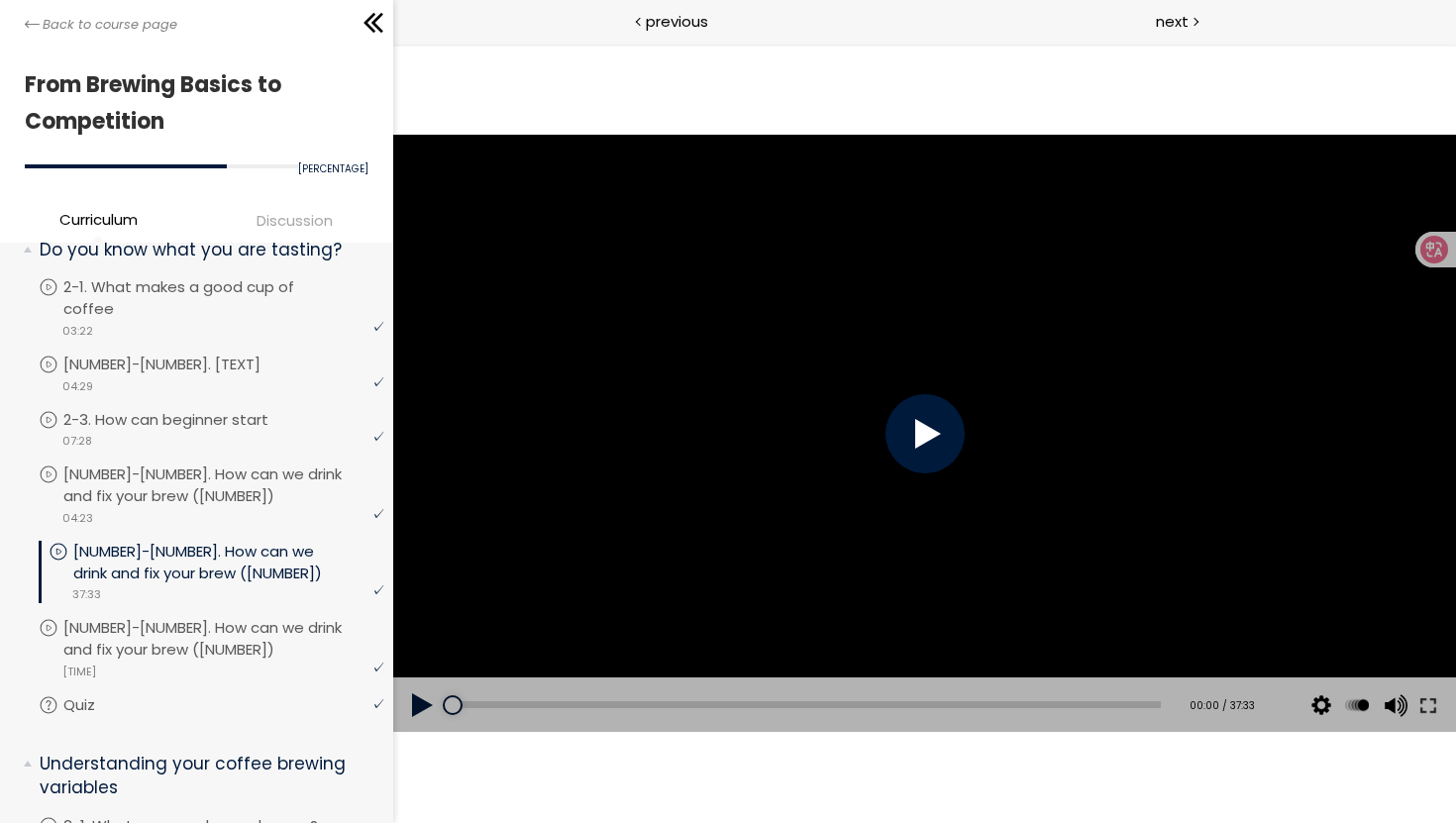 click at bounding box center (924, 434) 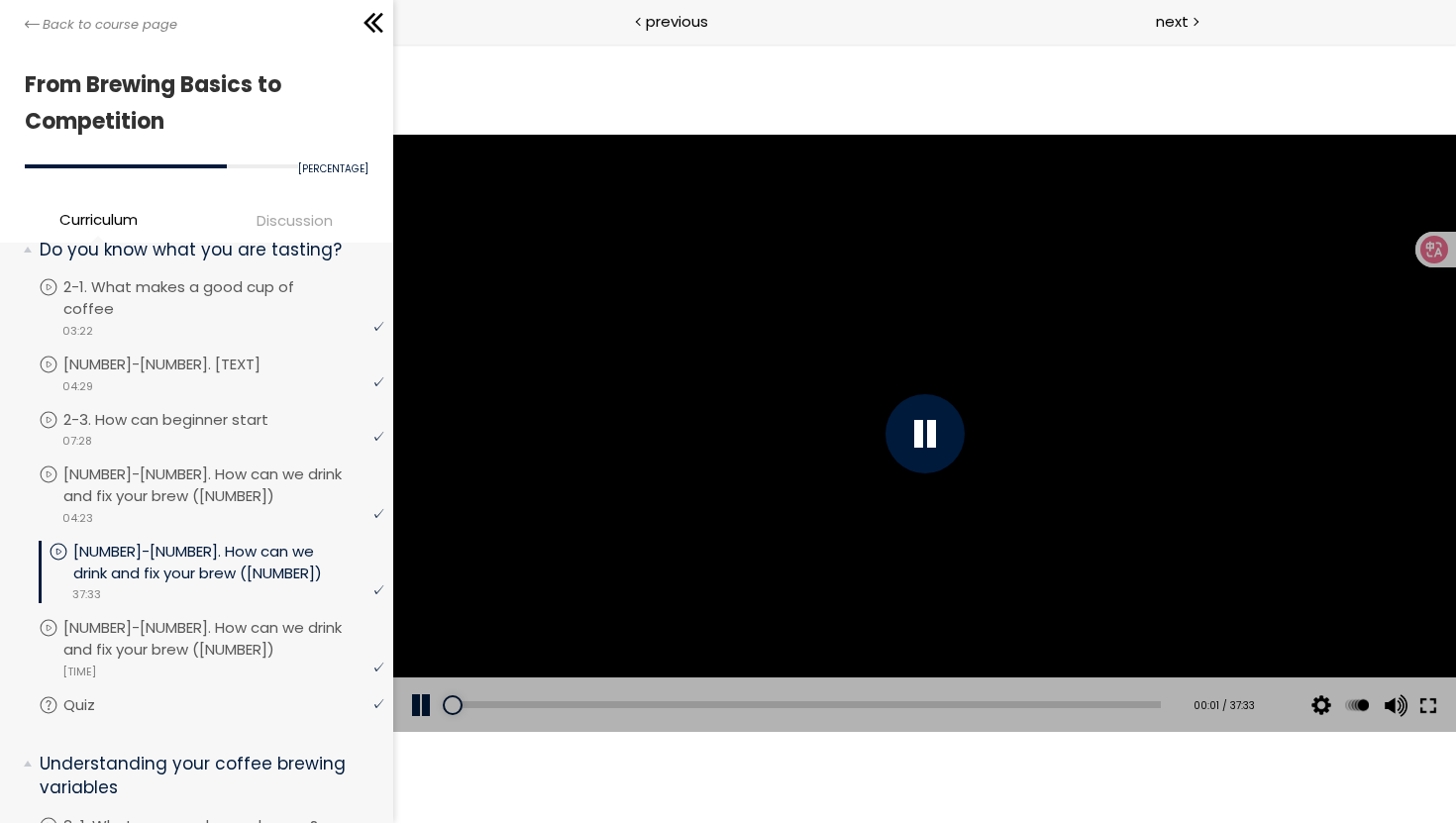click at bounding box center (1427, 705) 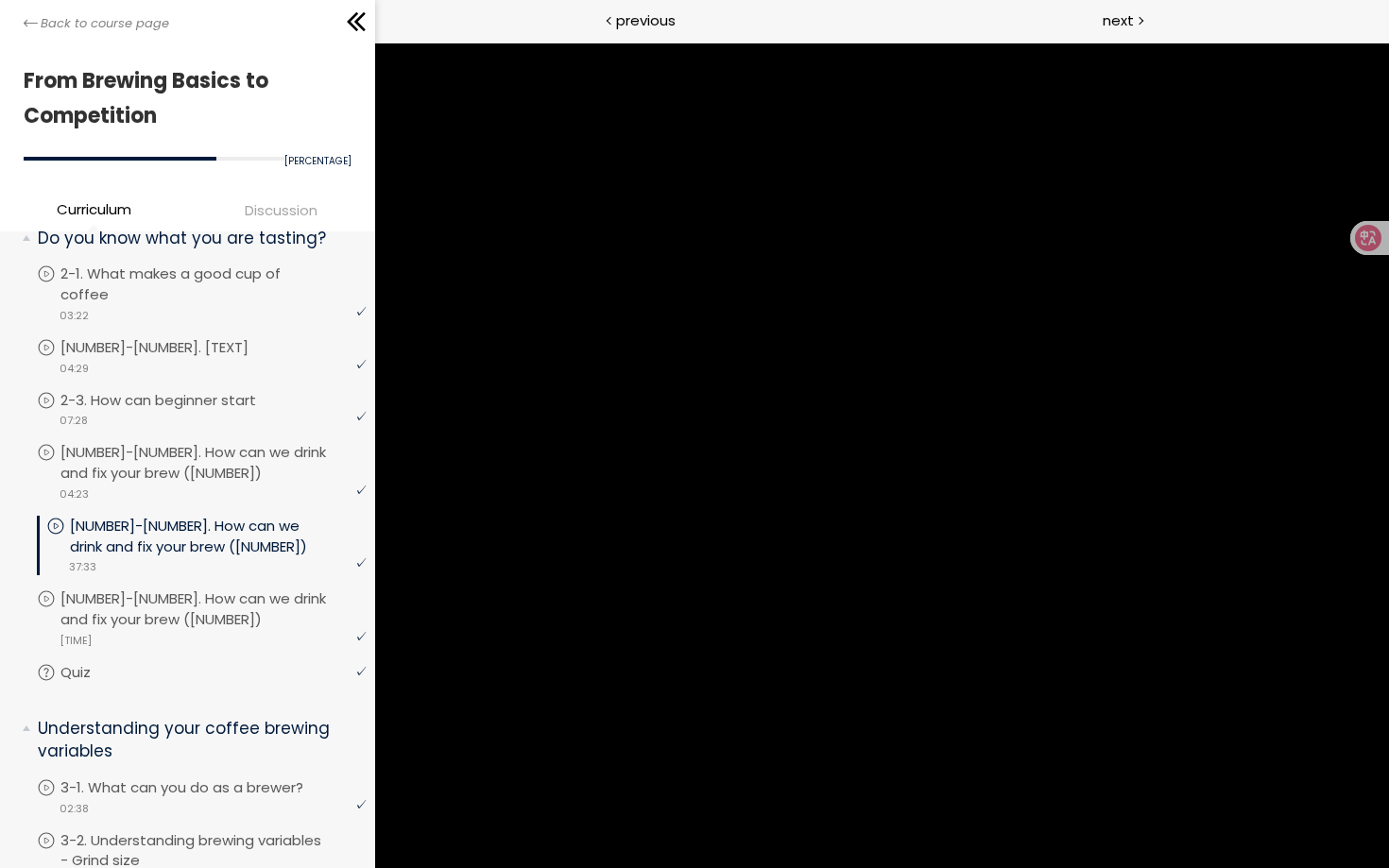 click at bounding box center [694, 434] 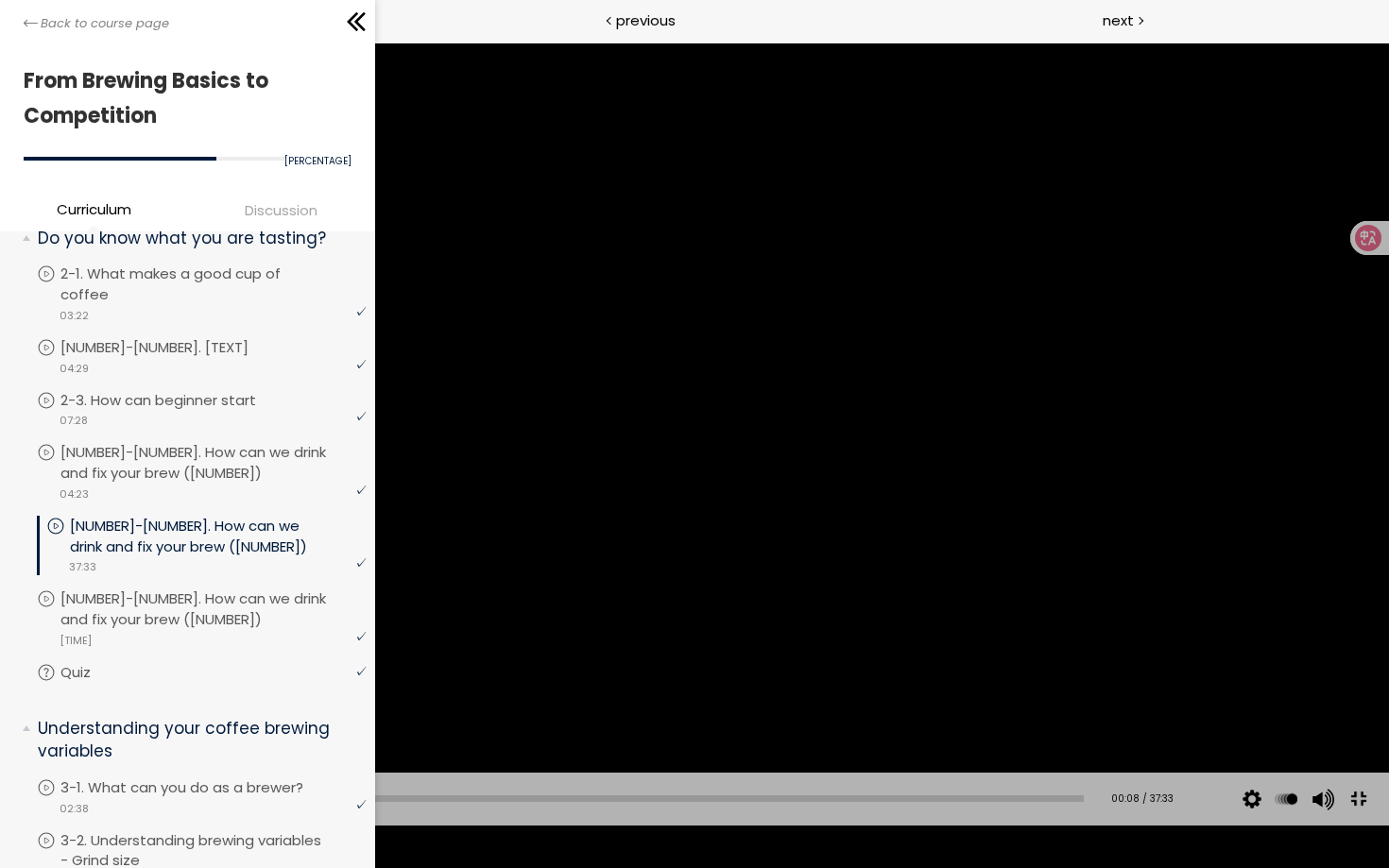 click at bounding box center [1358, 798] 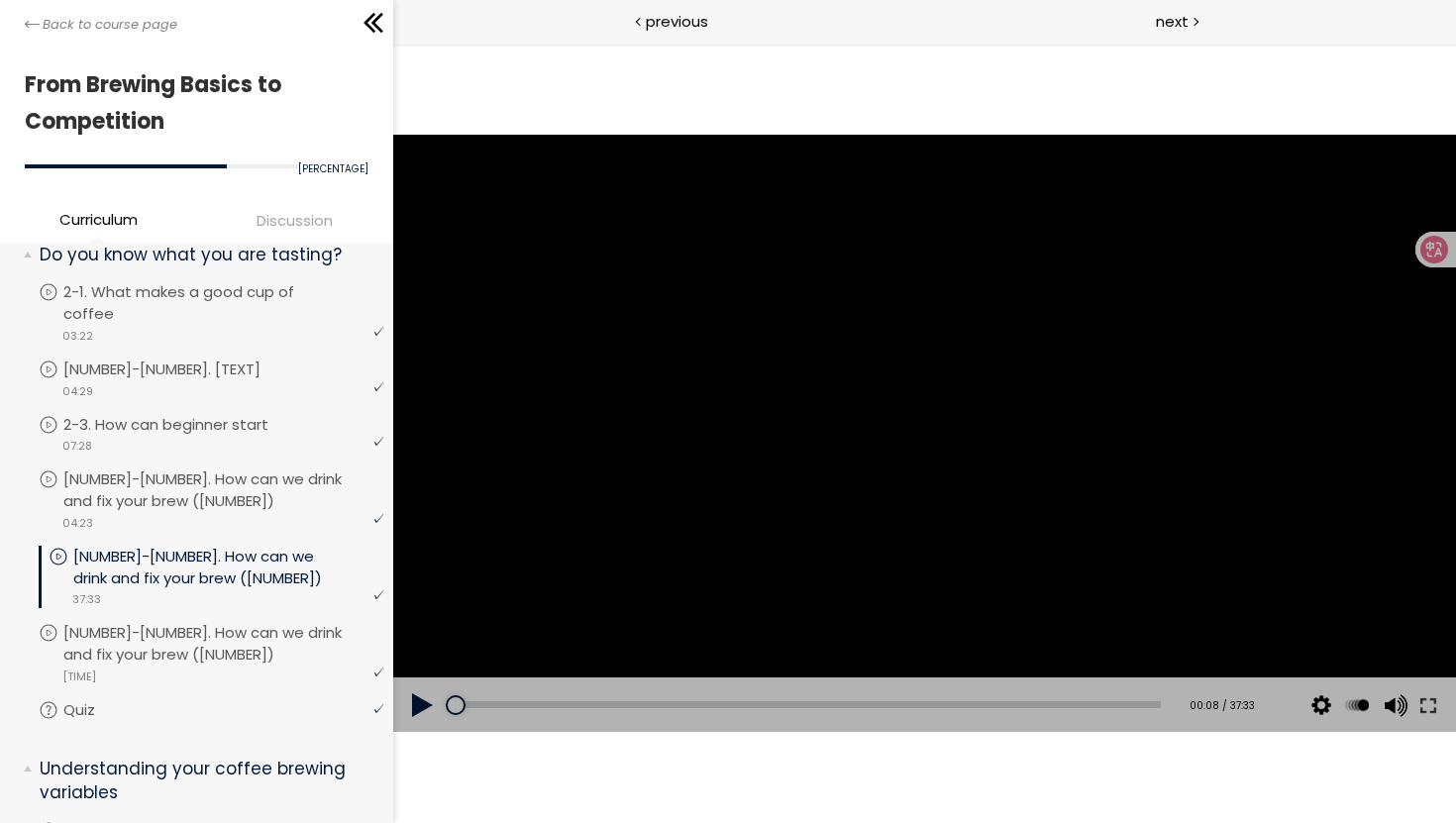 scroll, scrollTop: 116, scrollLeft: 0, axis: vertical 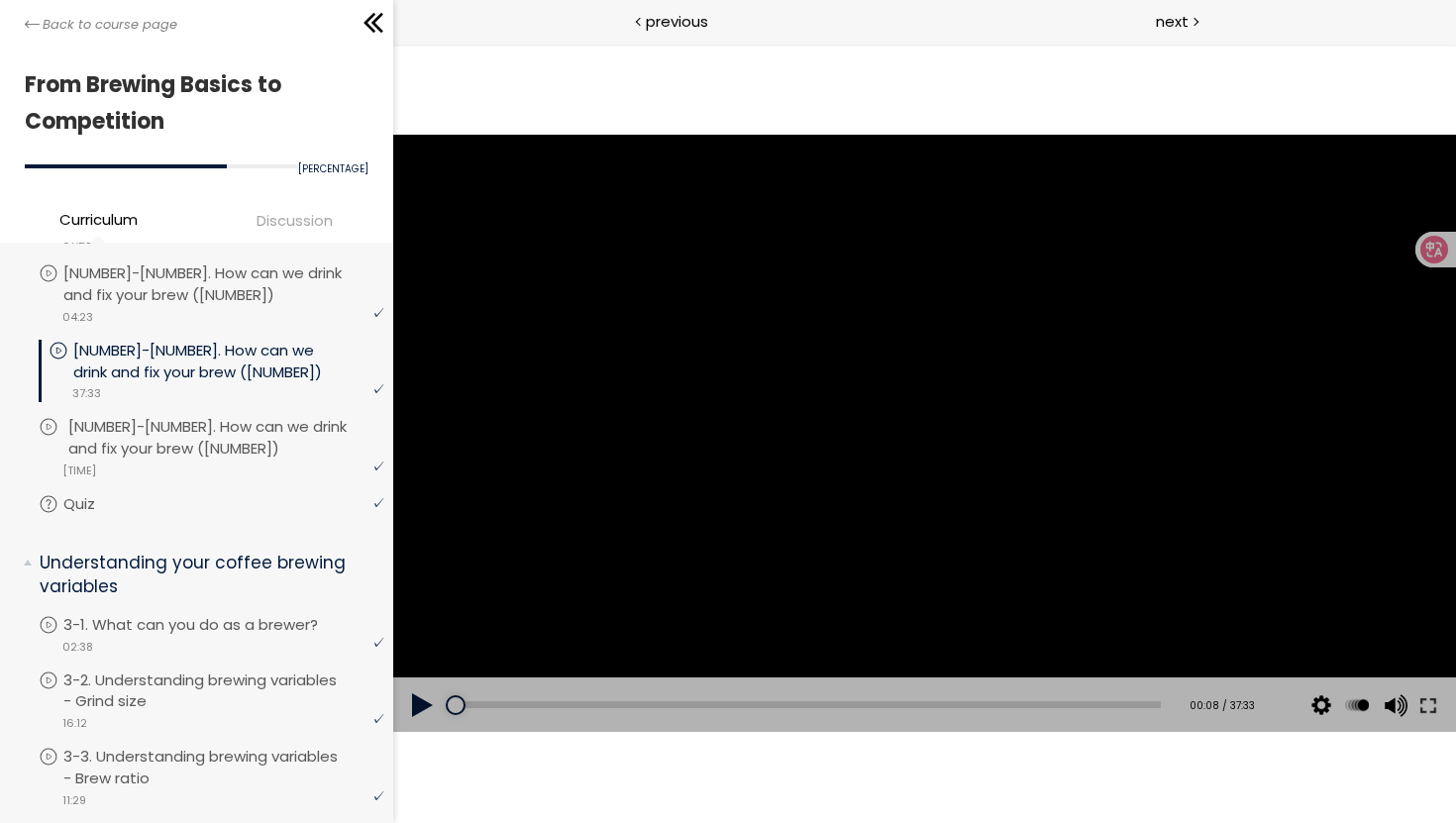 click on "[NUMBER]-[NUMBER]. How can we drink and fix your brew ([NUMBER])" at bounding box center [228, 438] 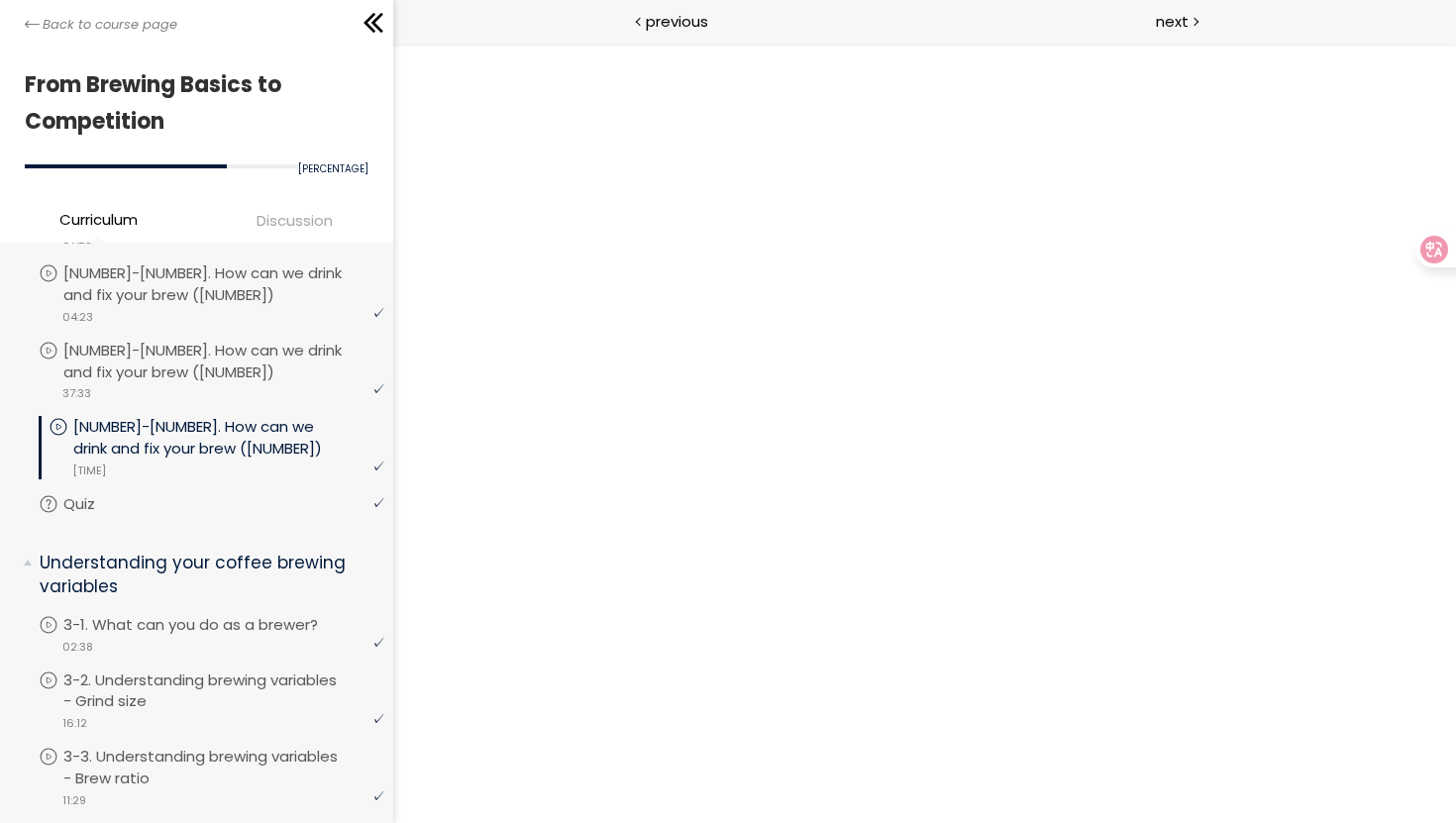 scroll, scrollTop: 0, scrollLeft: 0, axis: both 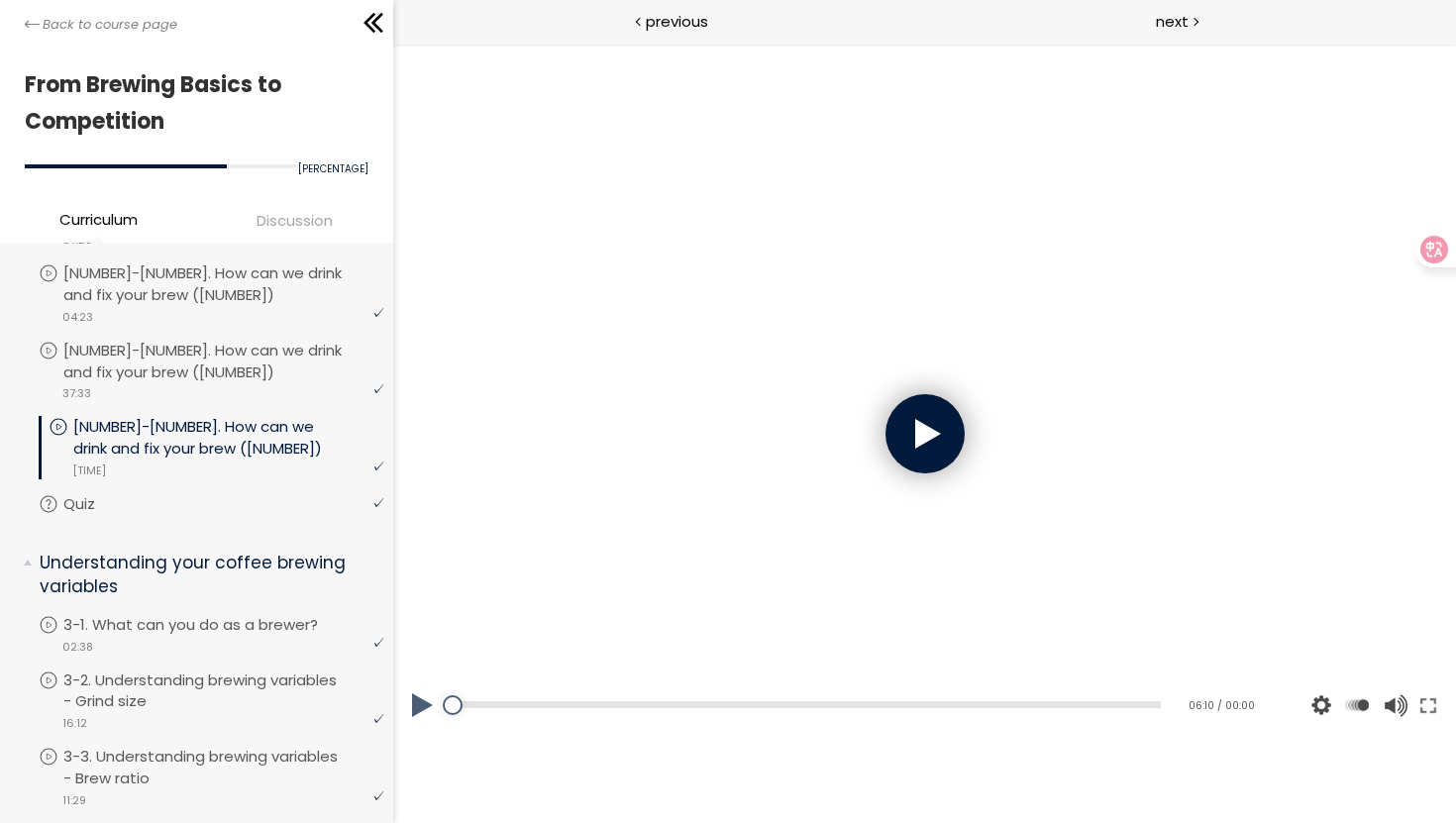 click at bounding box center [924, 434] 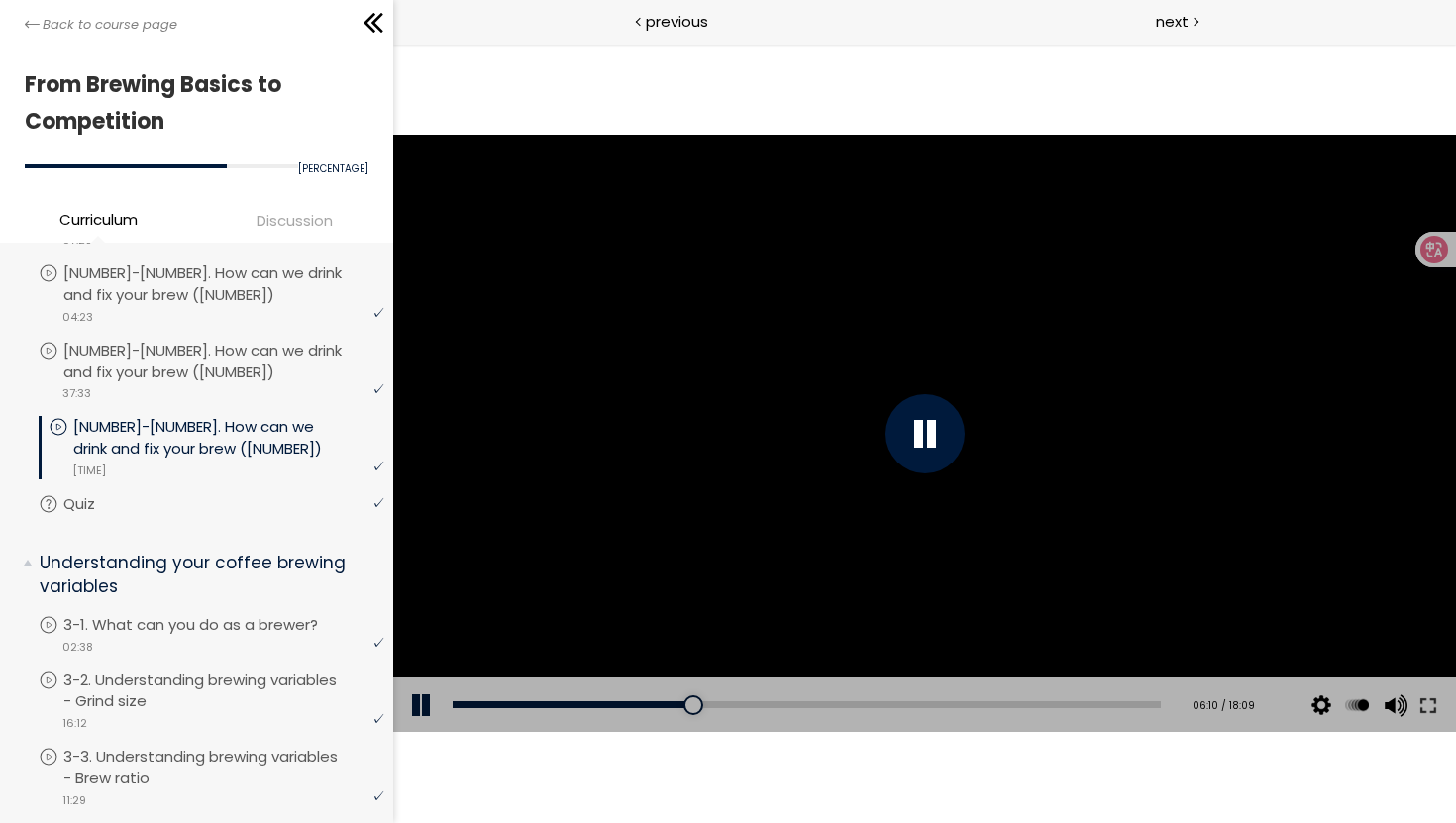 click at bounding box center (924, 434) 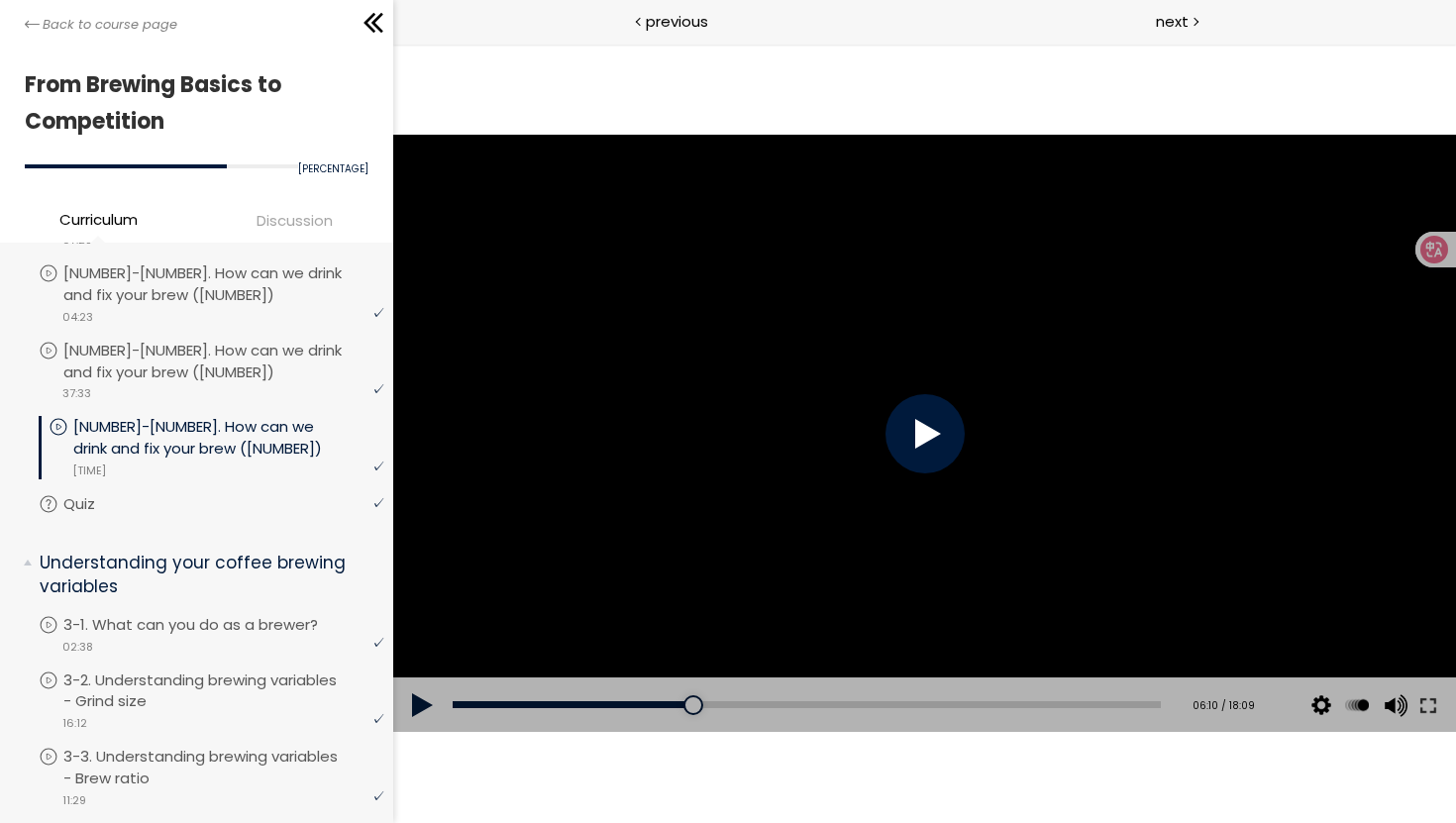 click at bounding box center (924, 434) 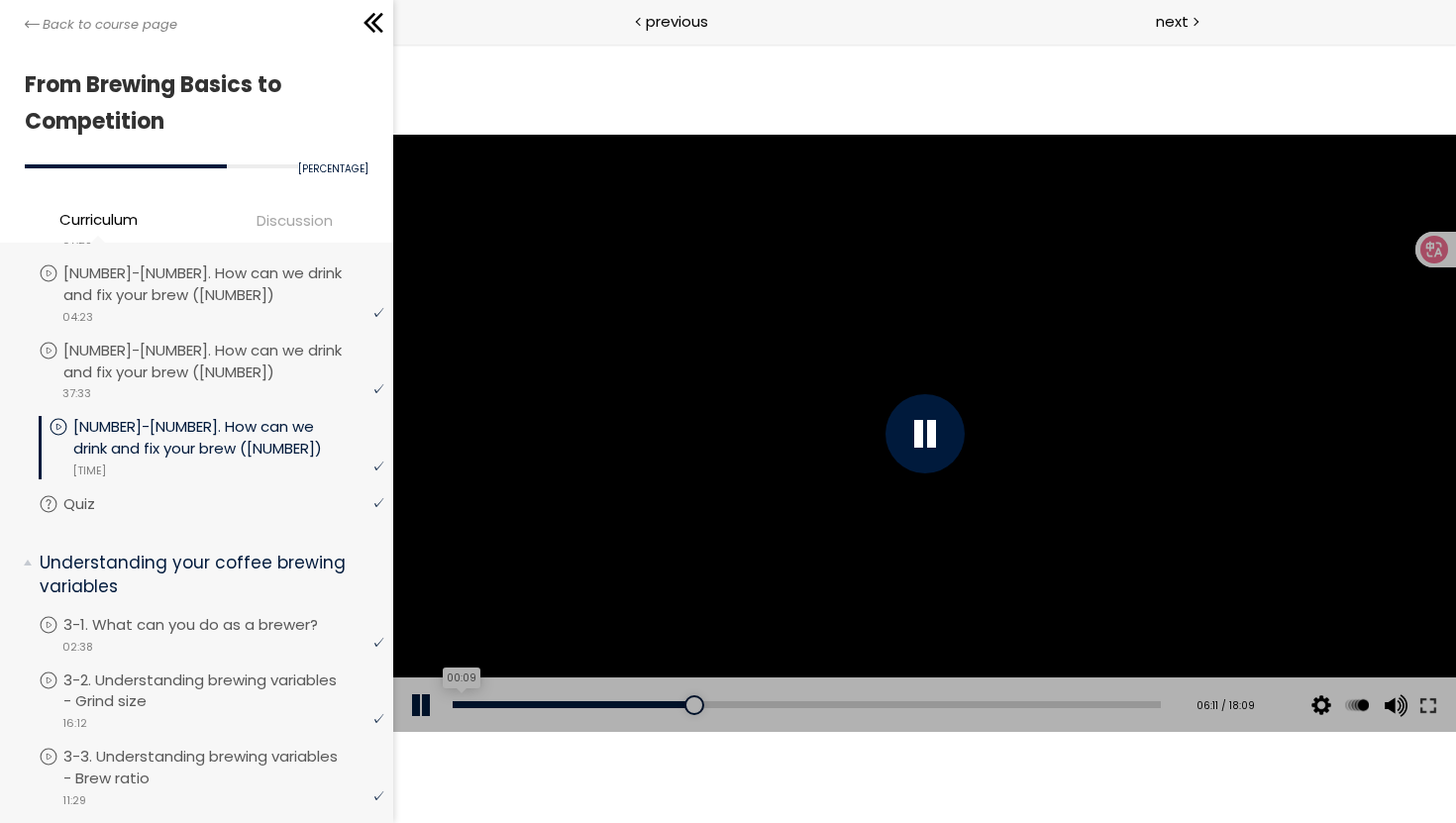 click on "00:09" at bounding box center [805, 704] 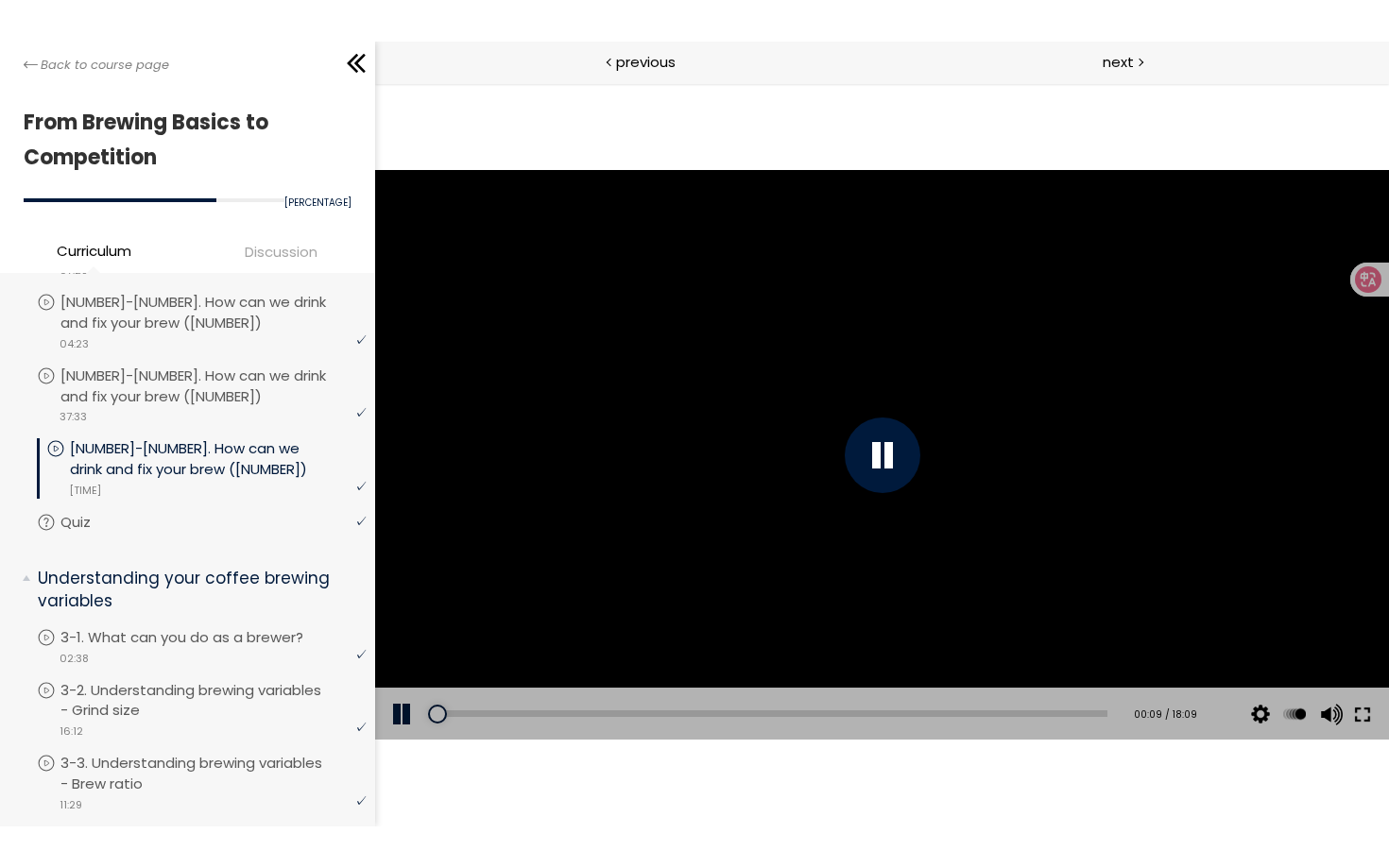 click at bounding box center [1362, 714] 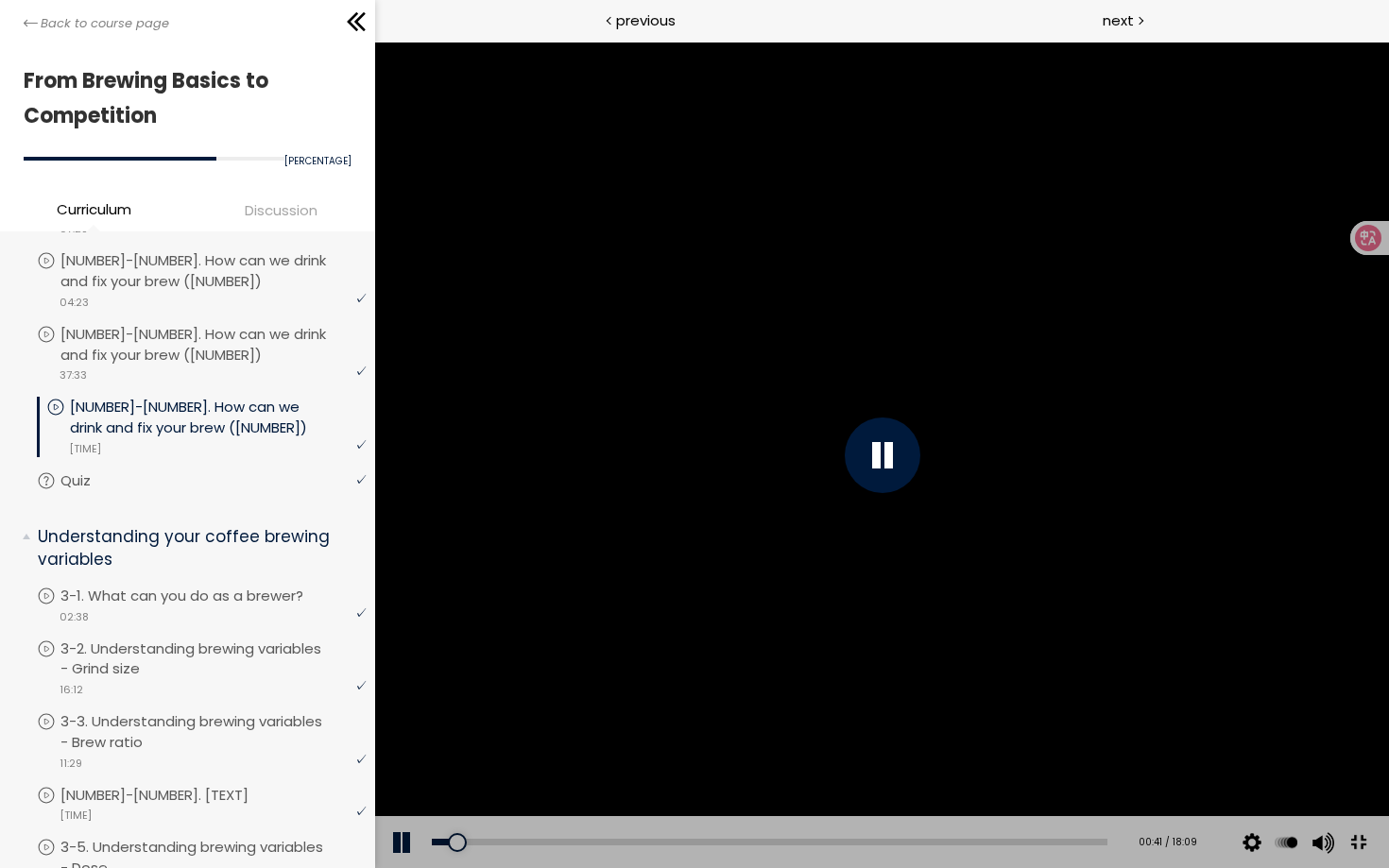 click at bounding box center (881, 454) 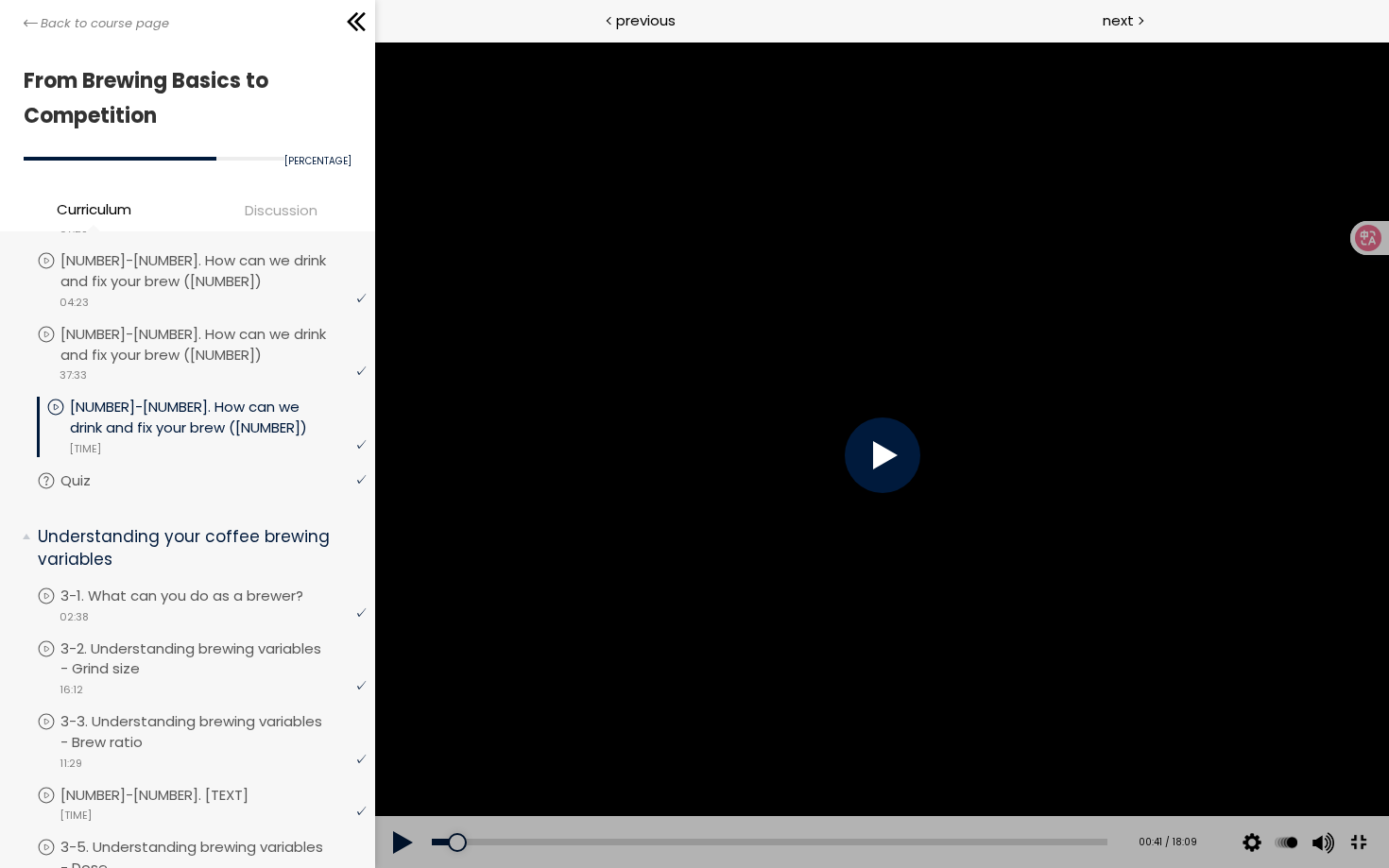 click at bounding box center (881, 454) 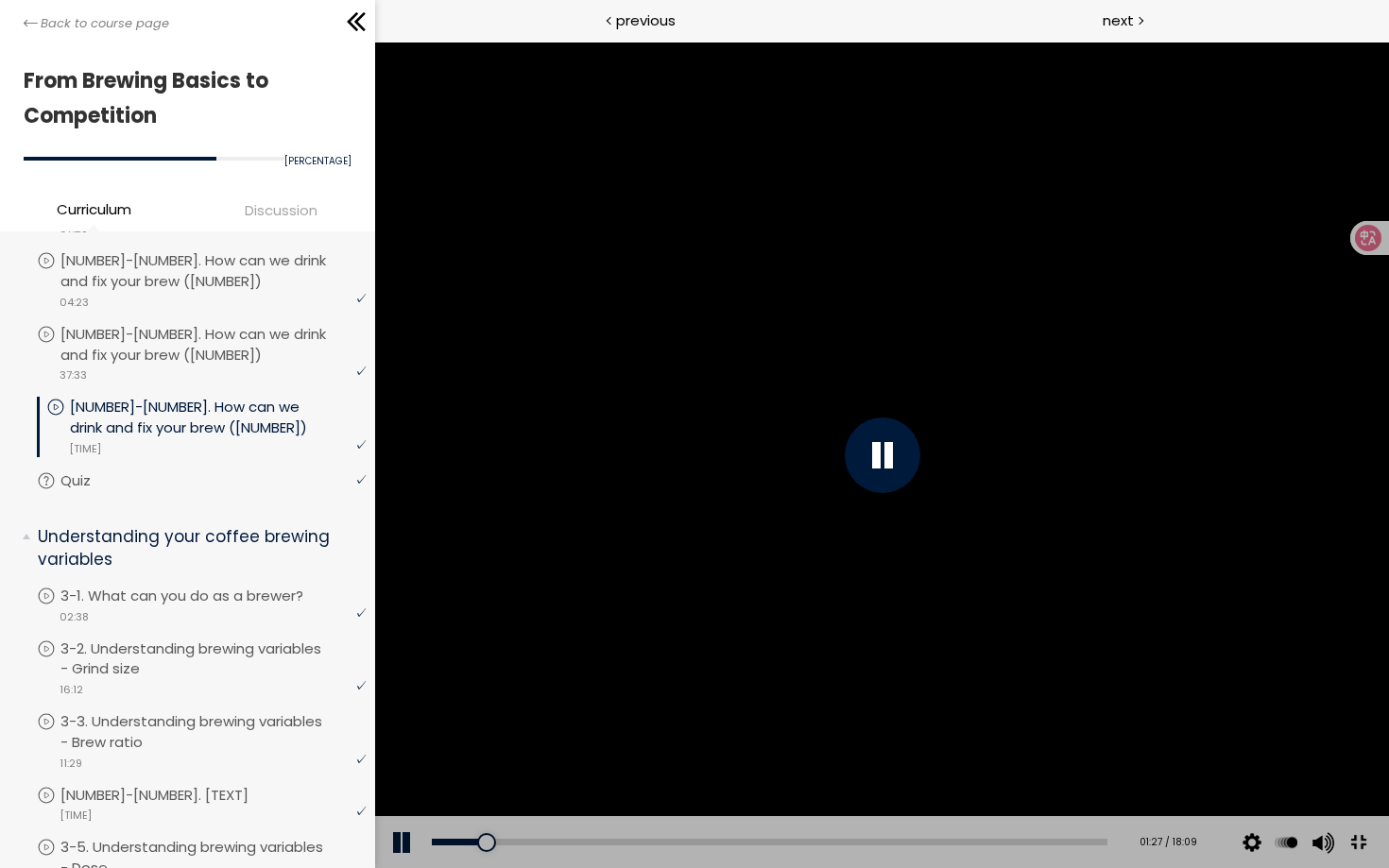 click at bounding box center [881, 454] 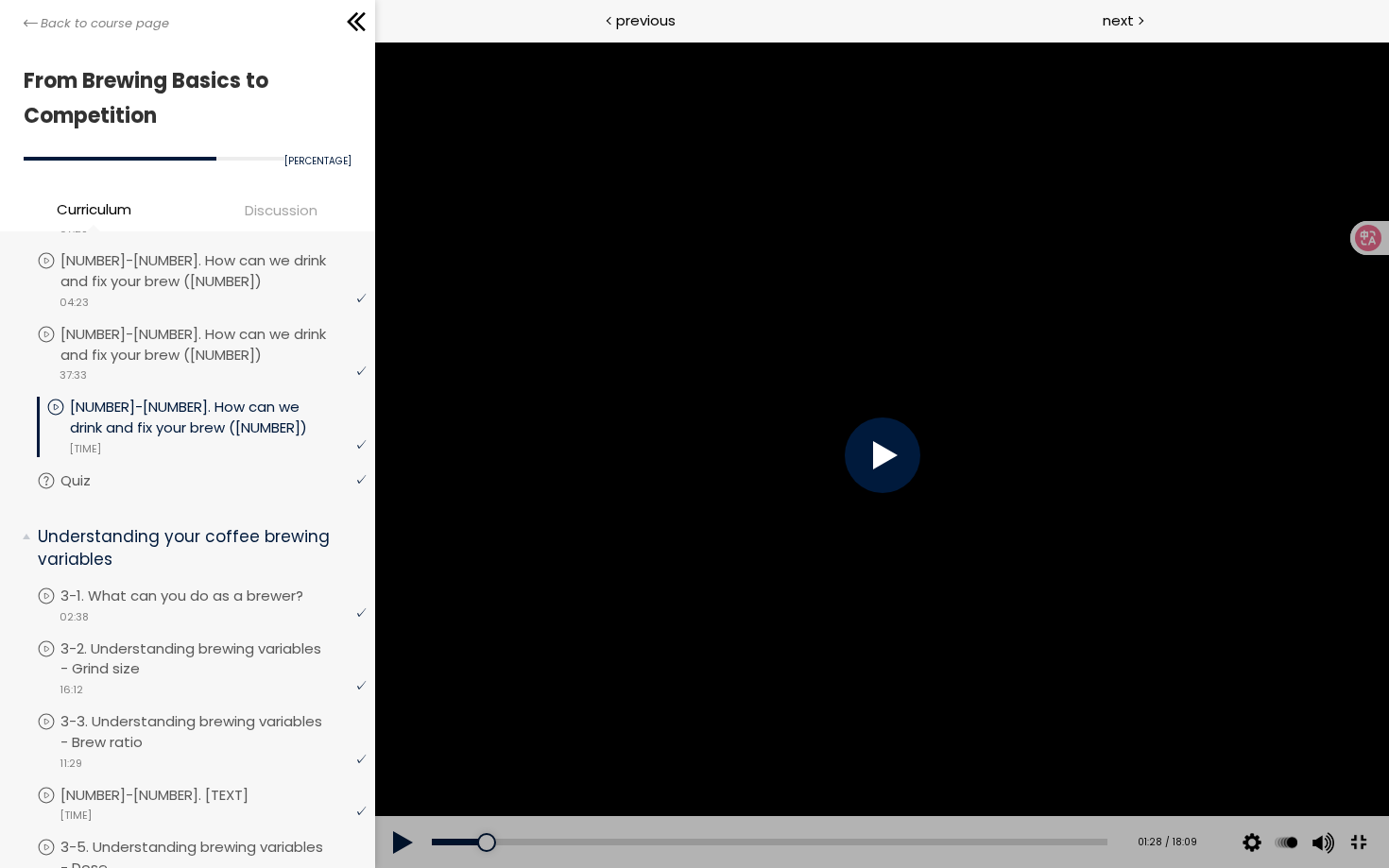click at bounding box center [1357, 842] 